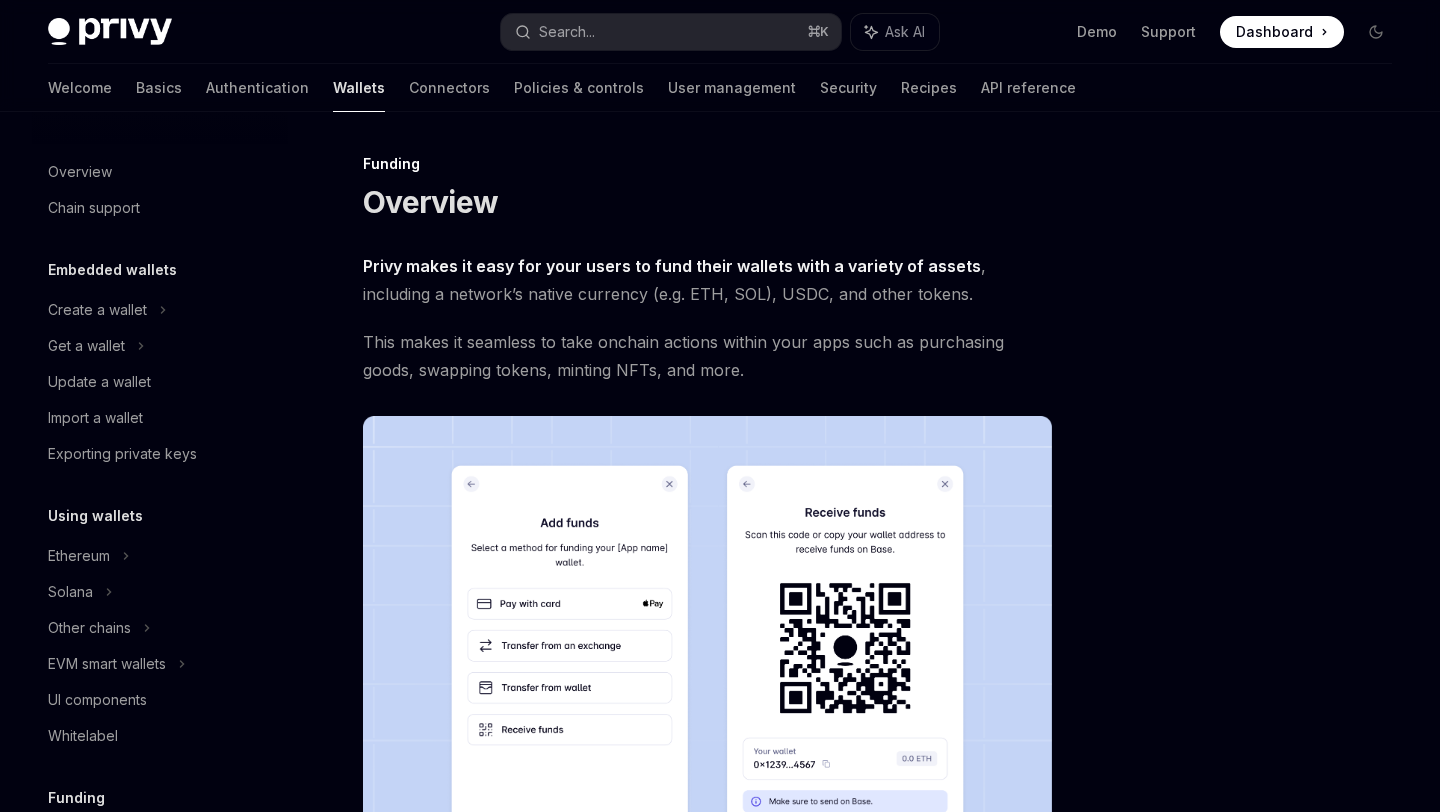 scroll, scrollTop: 0, scrollLeft: 0, axis: both 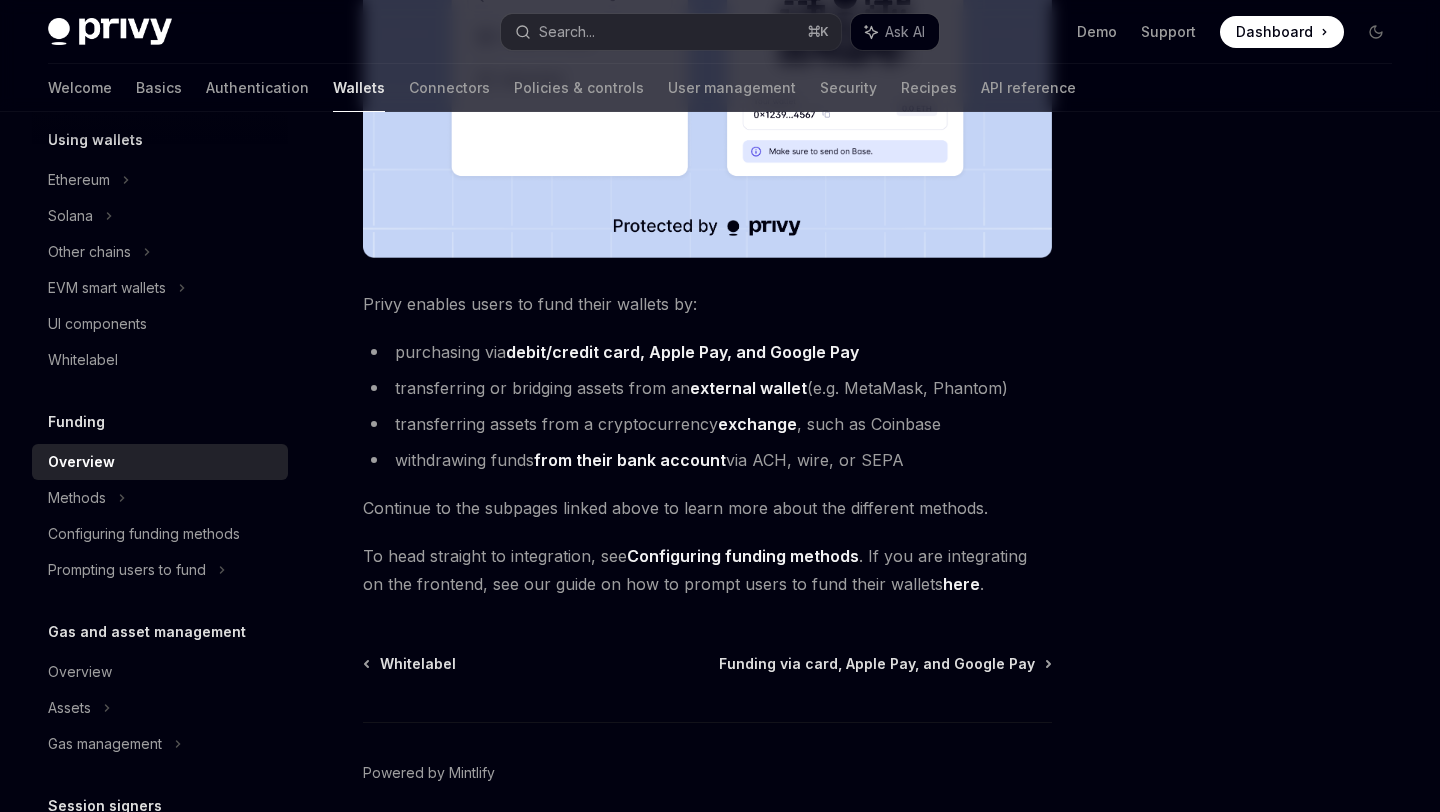 click on "Configuring funding methods" at bounding box center [743, 556] 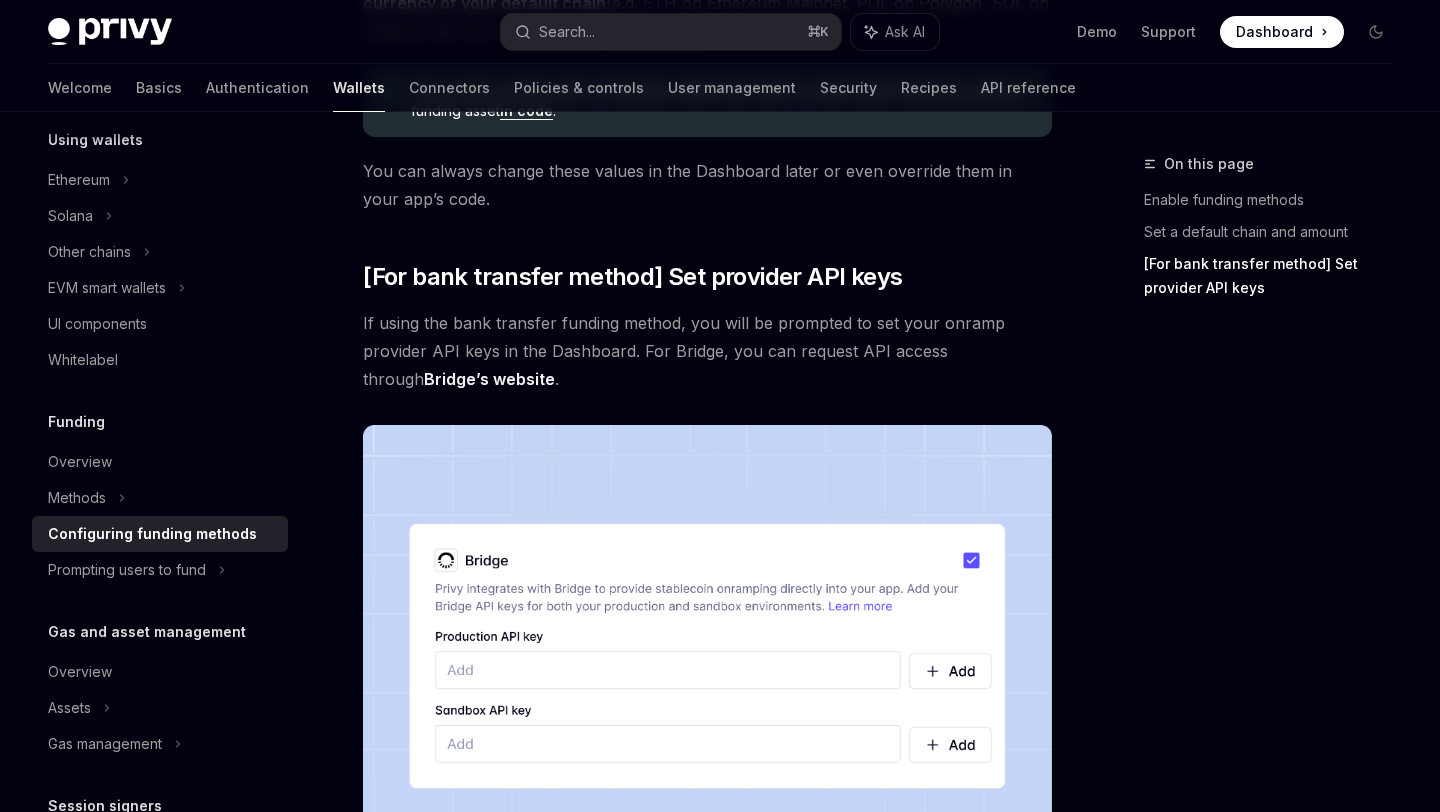 scroll, scrollTop: 1960, scrollLeft: 0, axis: vertical 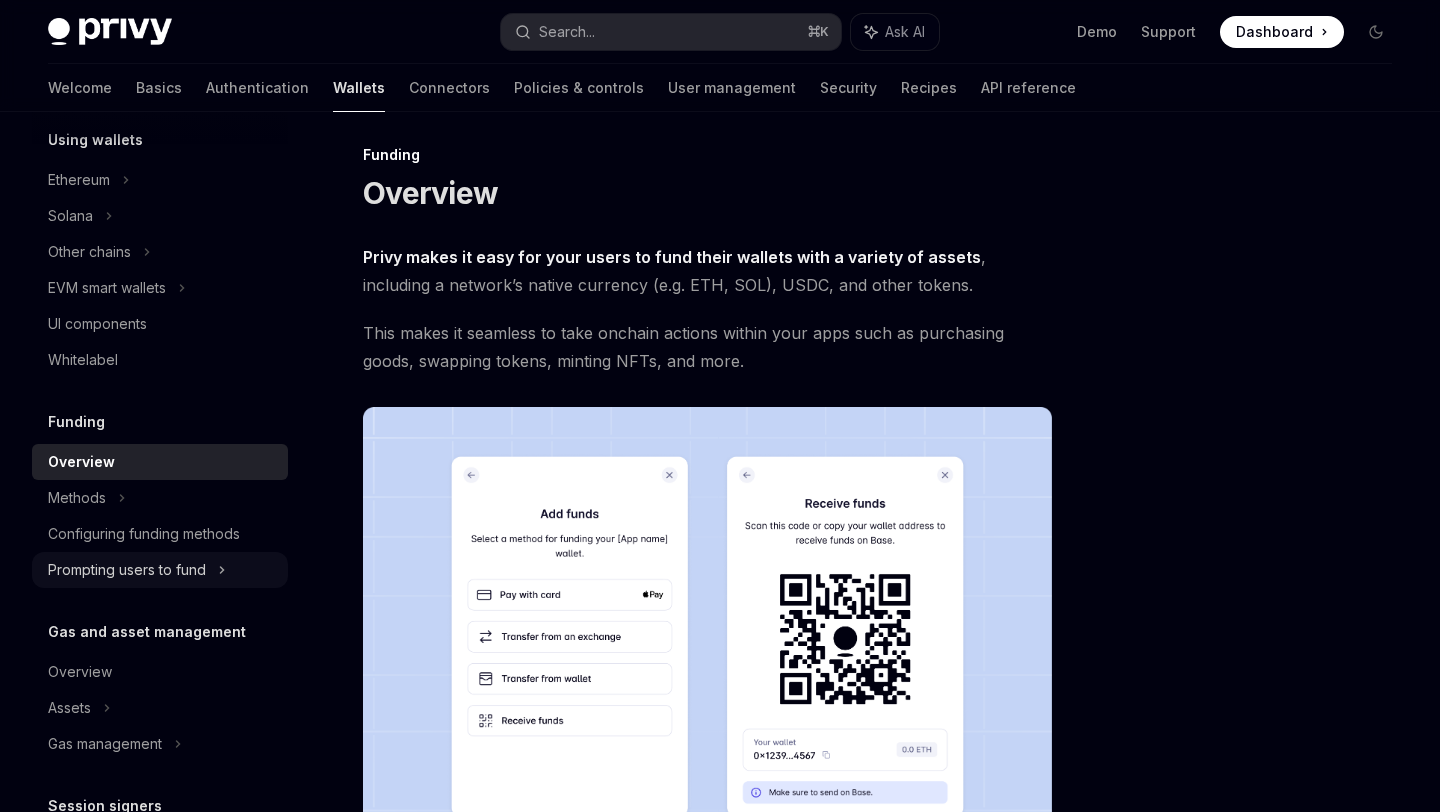 click on "Prompting users to fund" at bounding box center (107, 288) 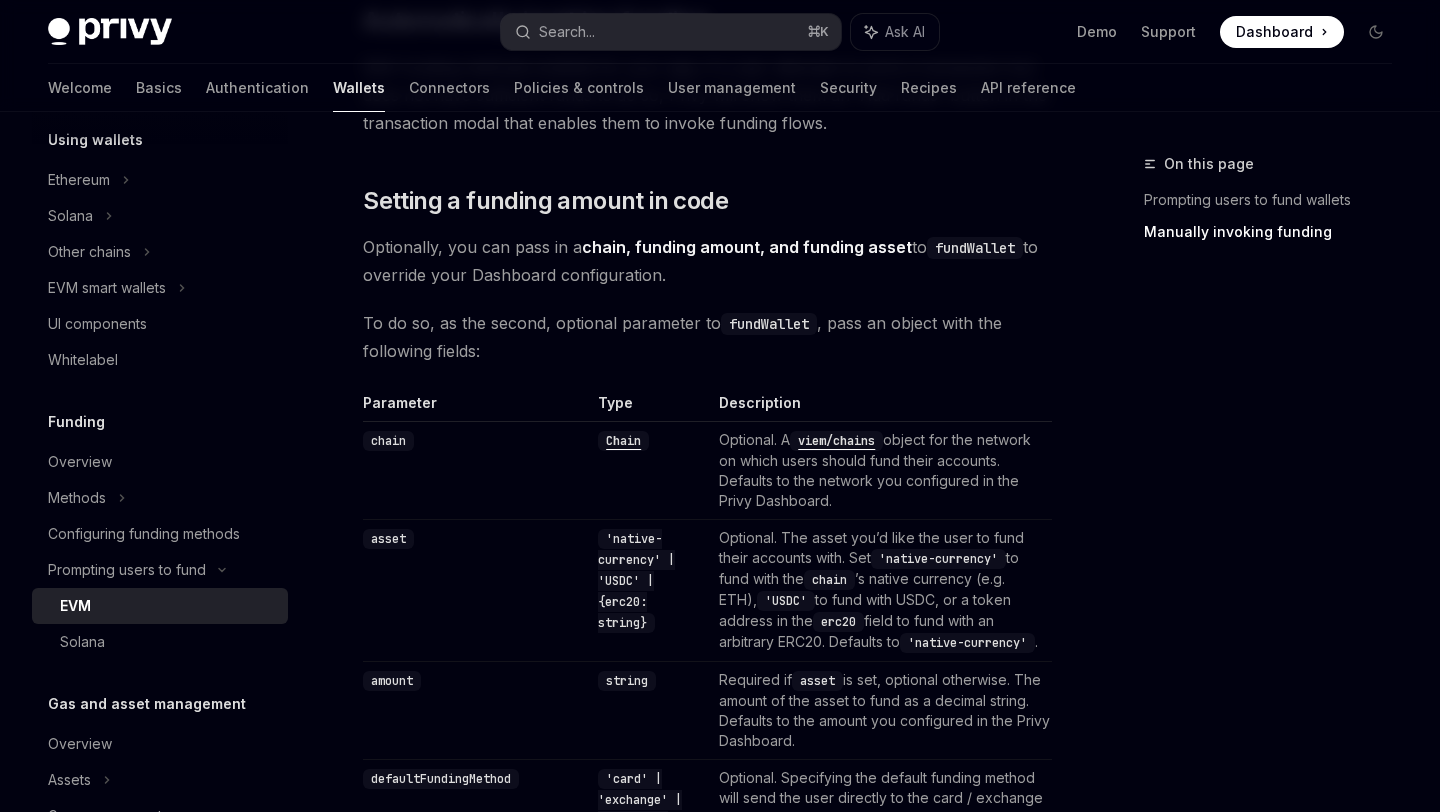 scroll, scrollTop: 1762, scrollLeft: 0, axis: vertical 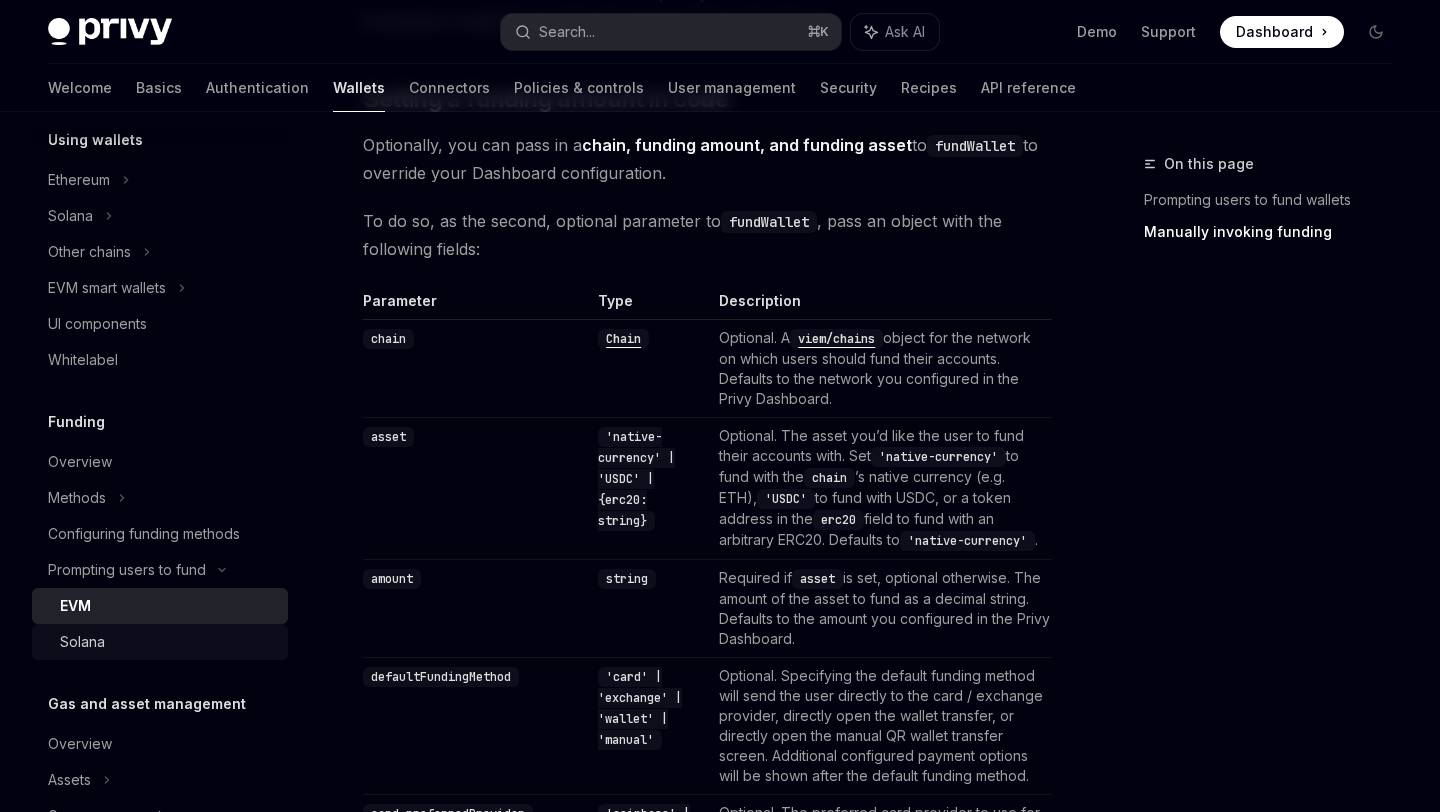 click on "Solana" at bounding box center [82, 642] 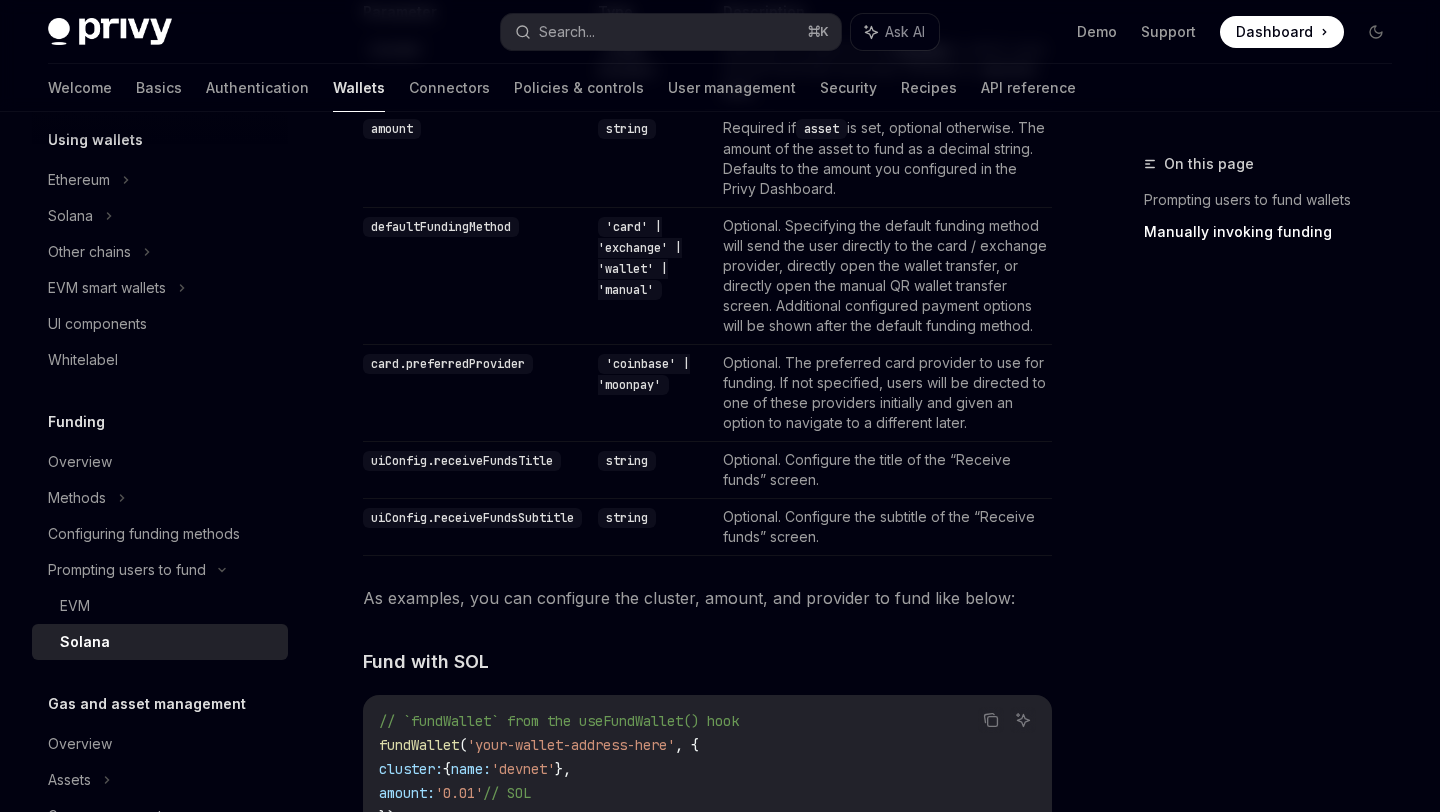scroll, scrollTop: 1840, scrollLeft: 0, axis: vertical 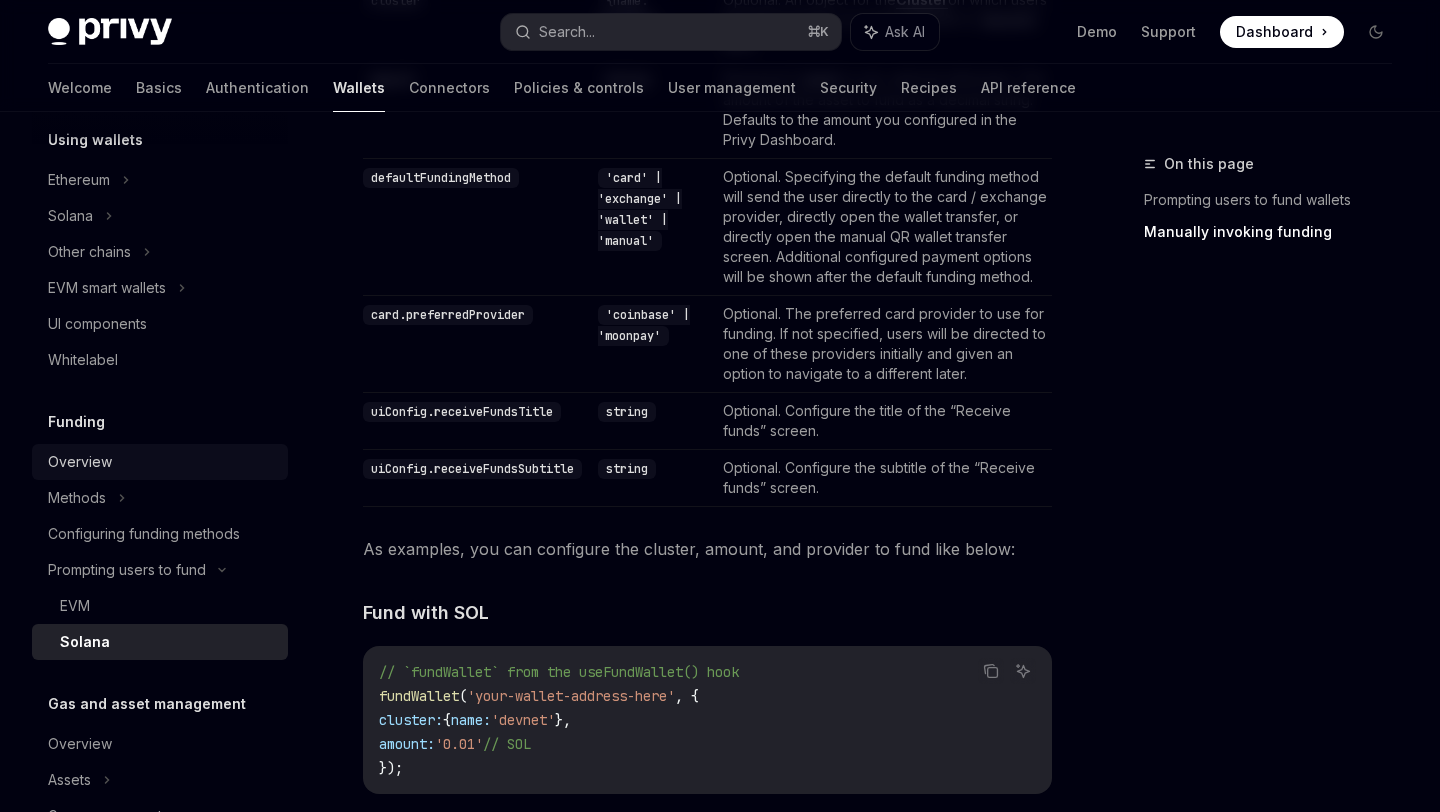 click on "Overview" at bounding box center (80, 462) 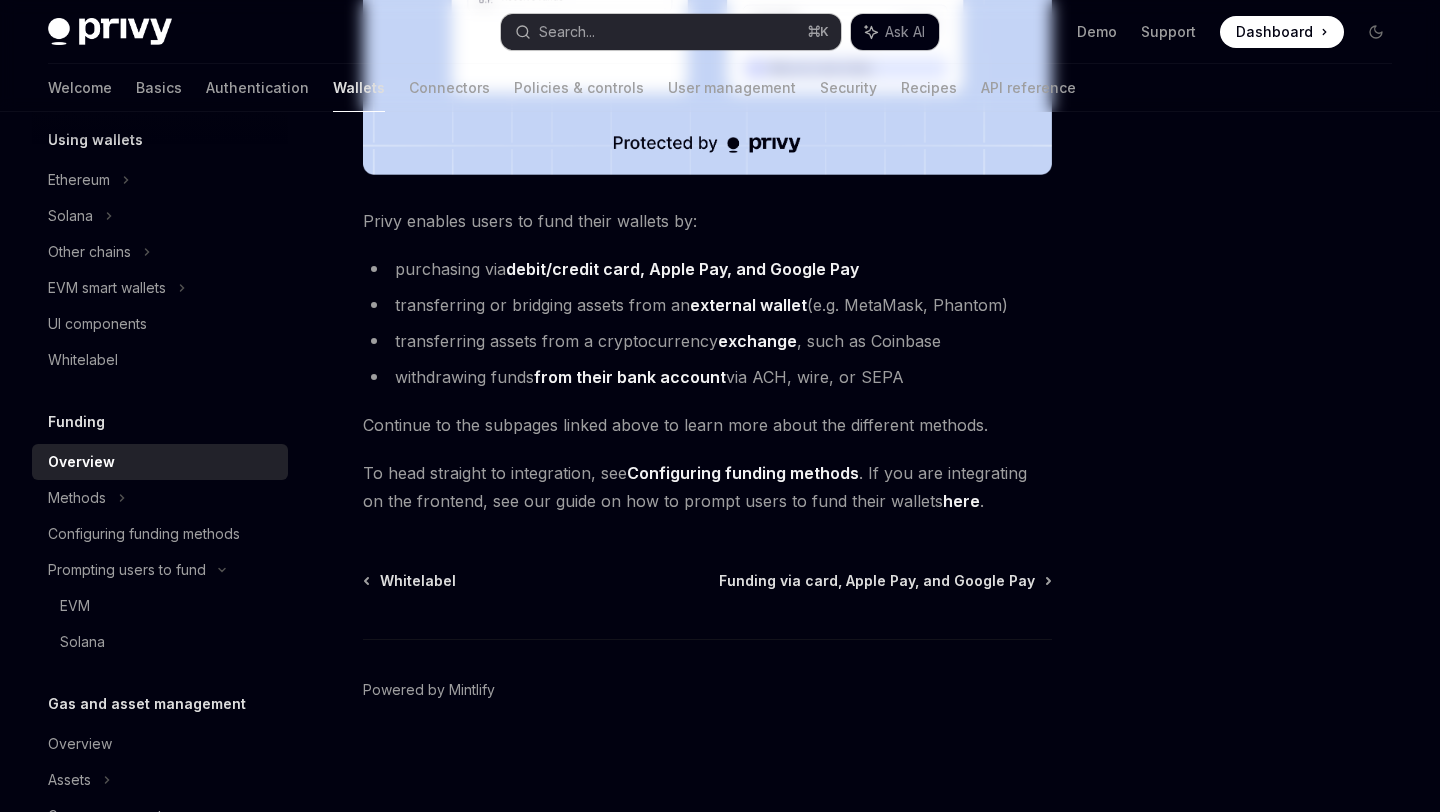 scroll, scrollTop: 0, scrollLeft: 0, axis: both 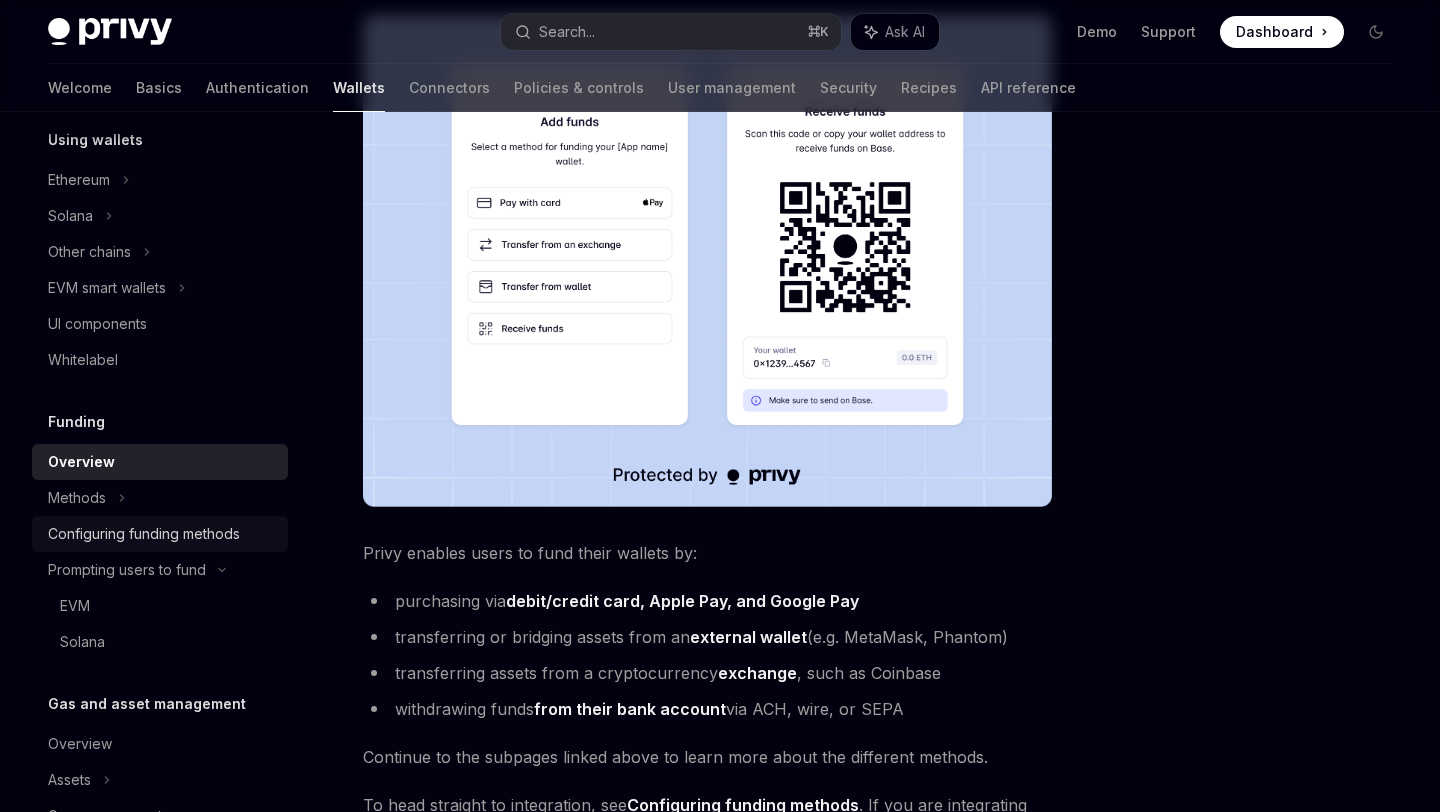 click on "Configuring funding methods" at bounding box center [144, 534] 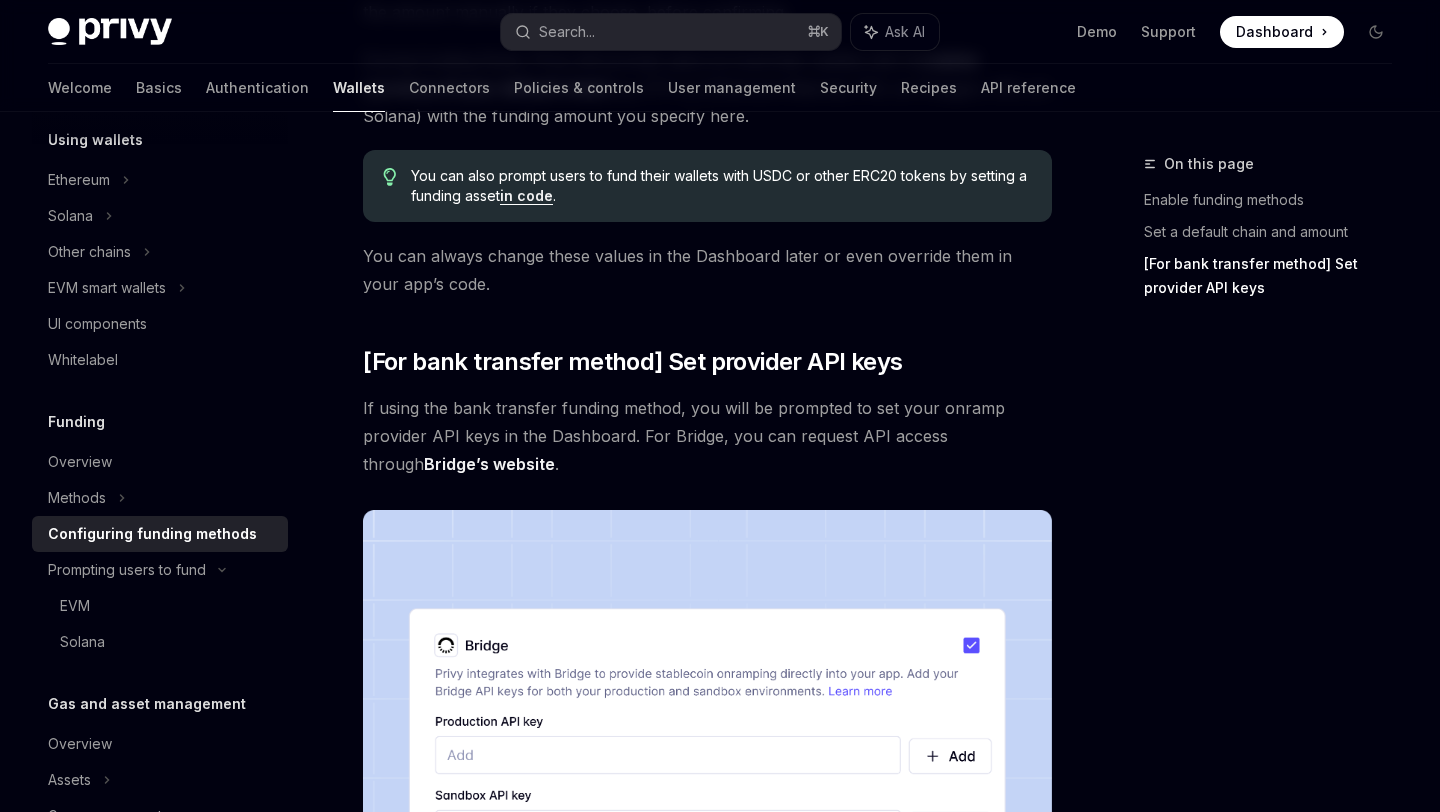 scroll, scrollTop: 1630, scrollLeft: 0, axis: vertical 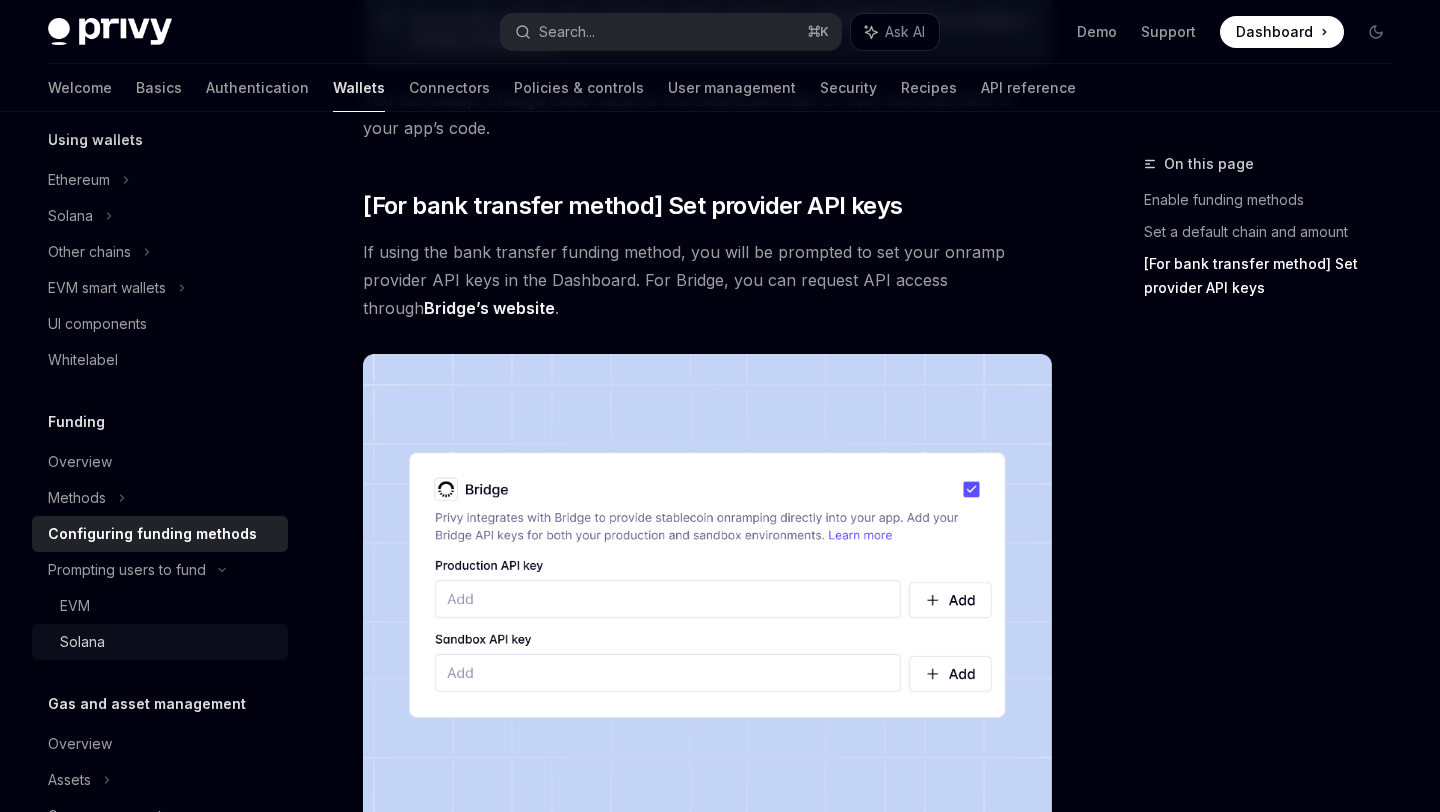 click on "Solana" at bounding box center [82, 642] 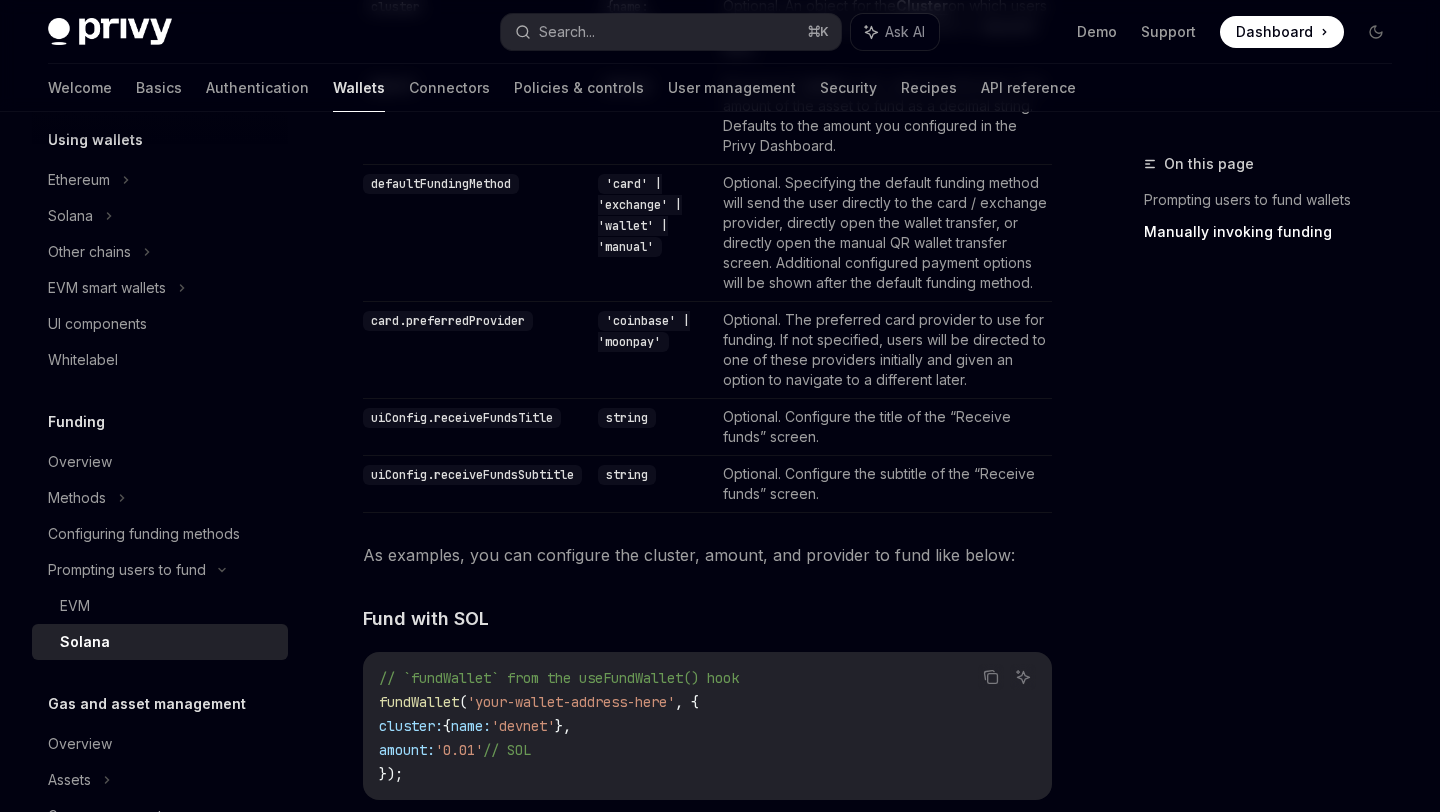 scroll, scrollTop: 2013, scrollLeft: 0, axis: vertical 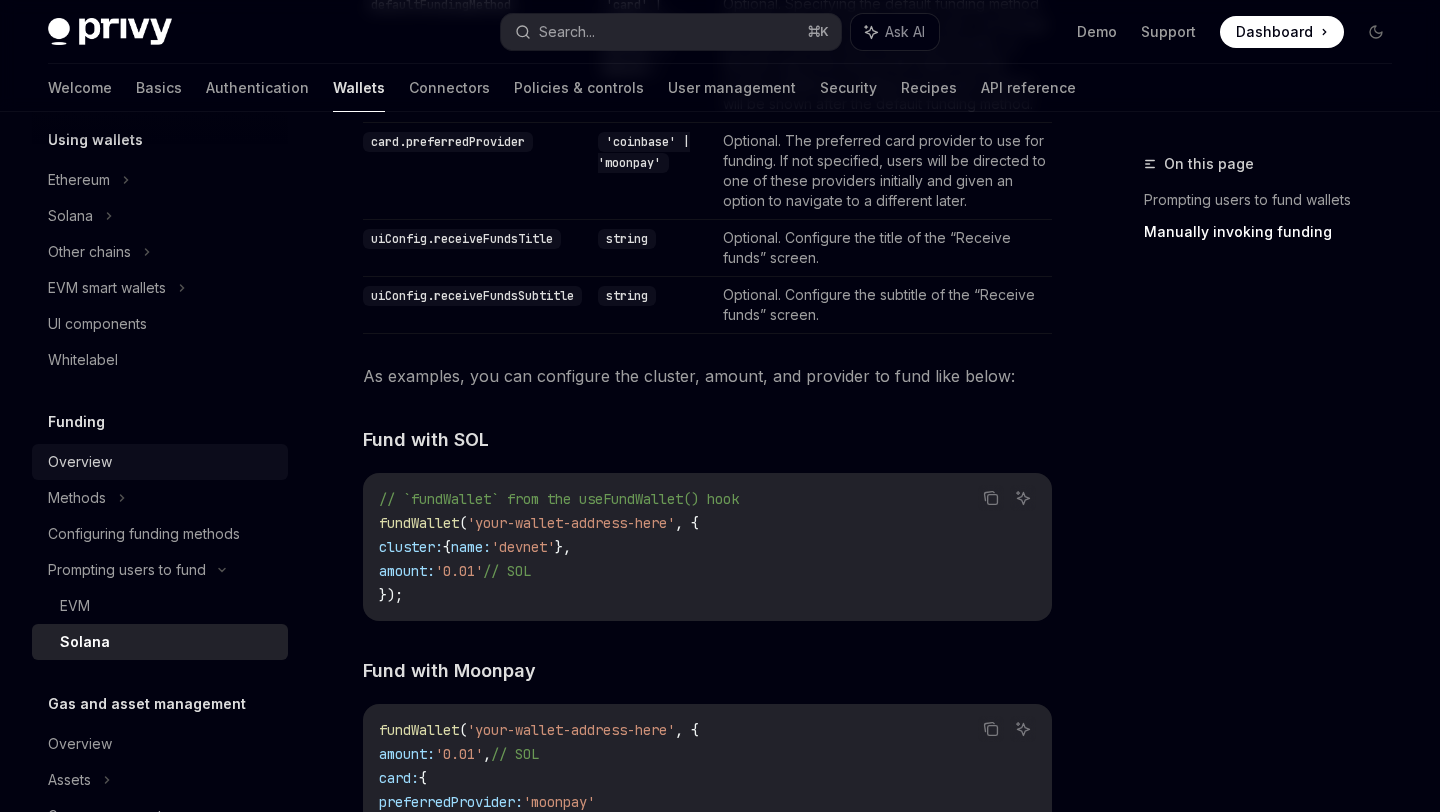 click on "Overview" at bounding box center (80, 462) 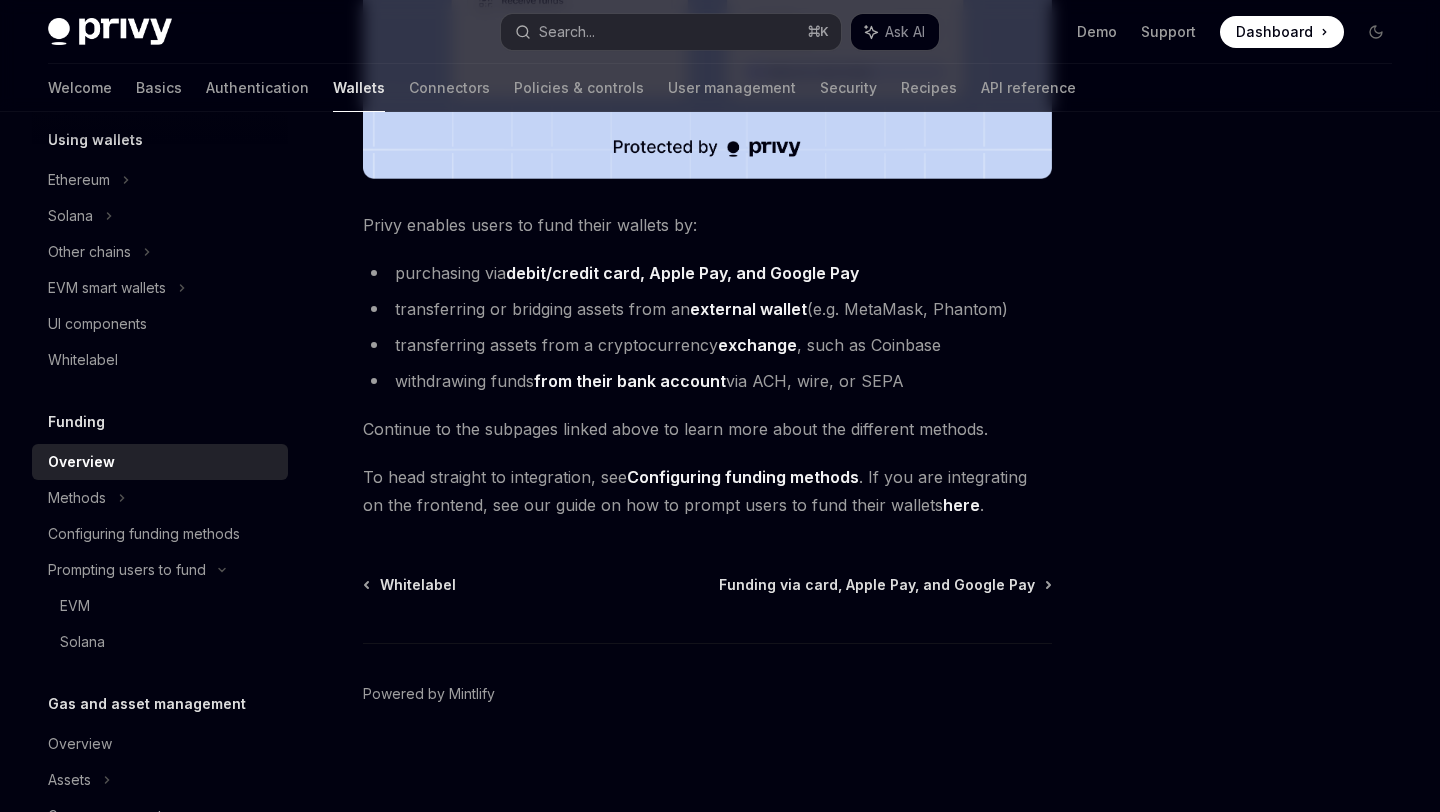 scroll, scrollTop: 733, scrollLeft: 0, axis: vertical 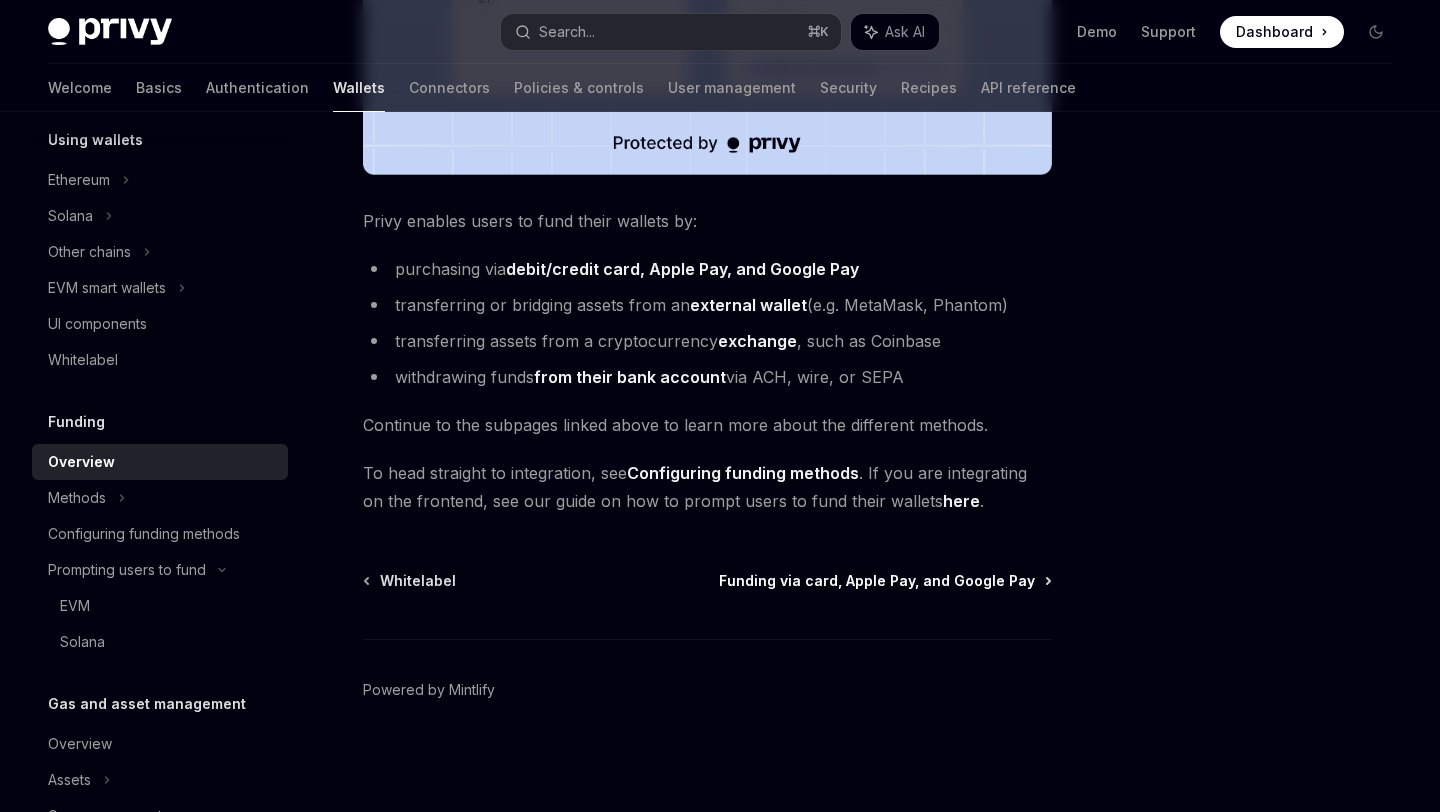 click on "Funding via card, Apple Pay, and Google Pay" at bounding box center [877, 581] 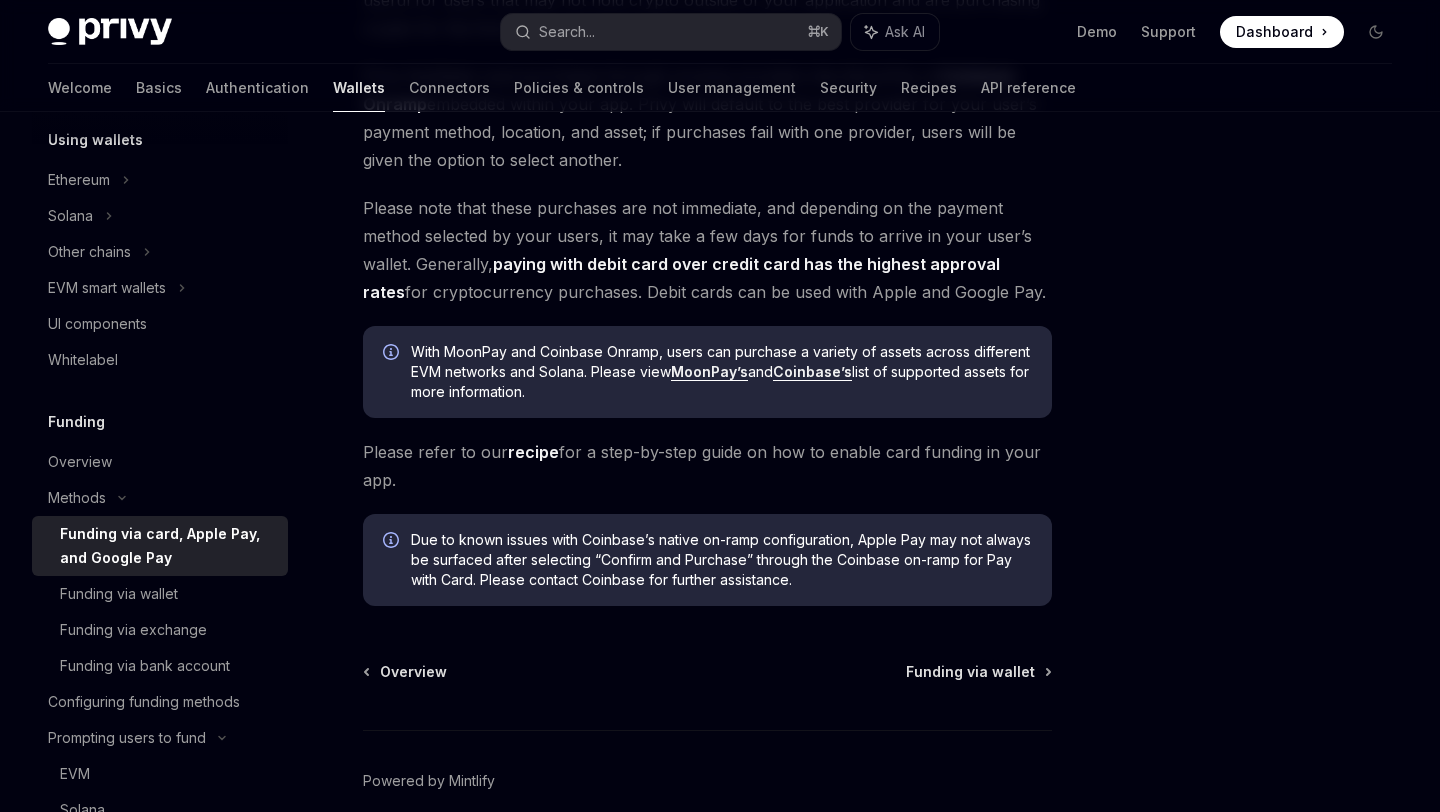 scroll, scrollTop: 413, scrollLeft: 0, axis: vertical 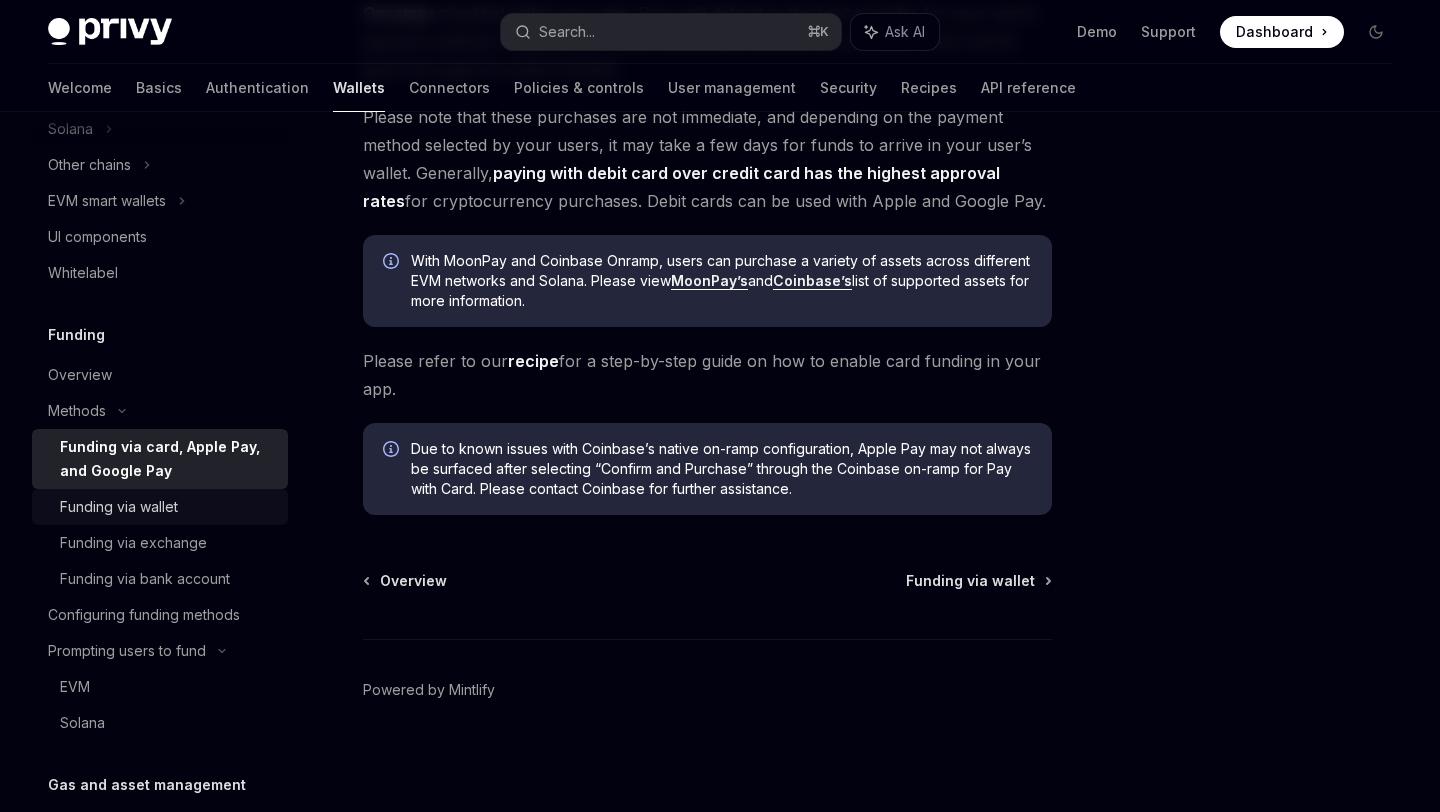 click on "Funding via wallet" at bounding box center (119, 507) 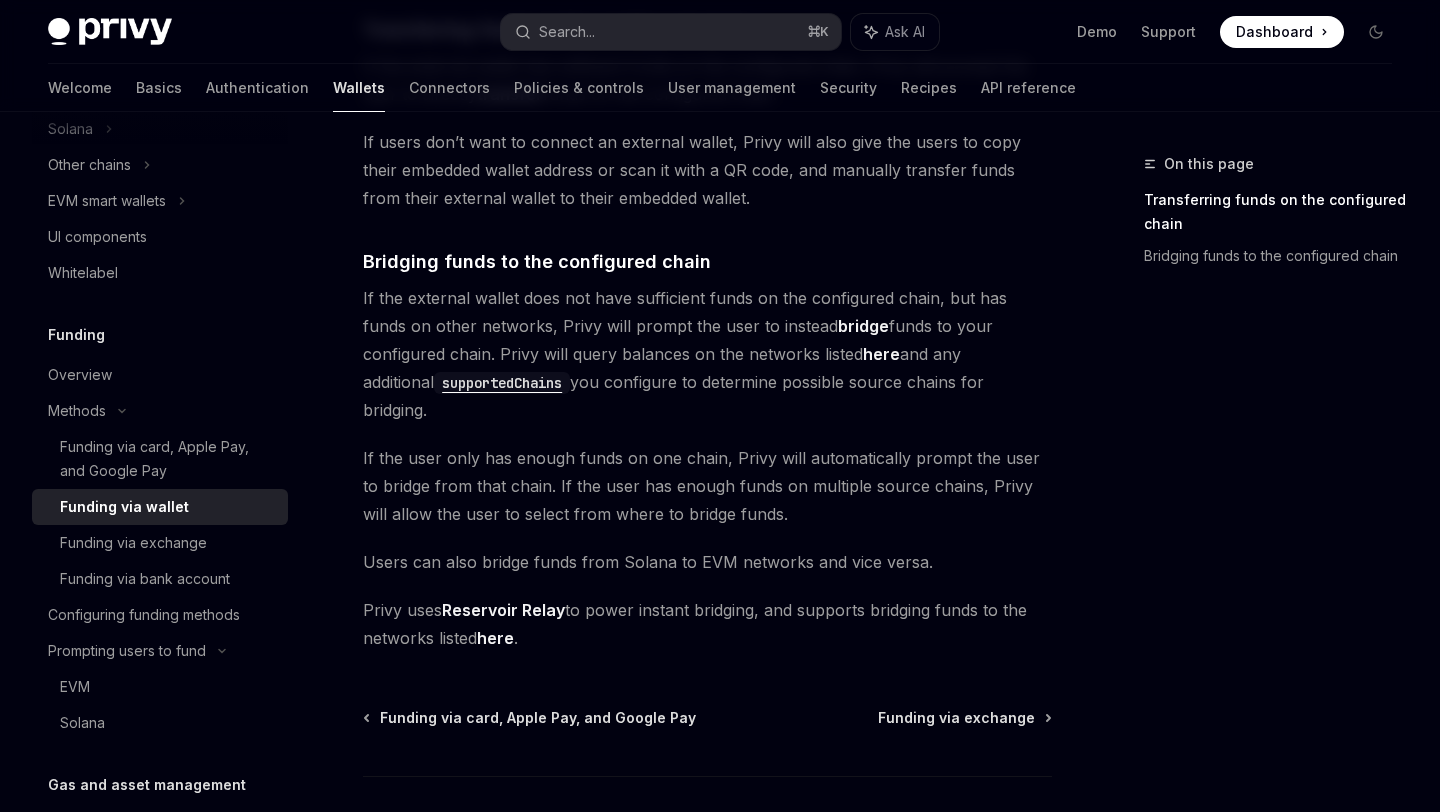 scroll, scrollTop: 540, scrollLeft: 0, axis: vertical 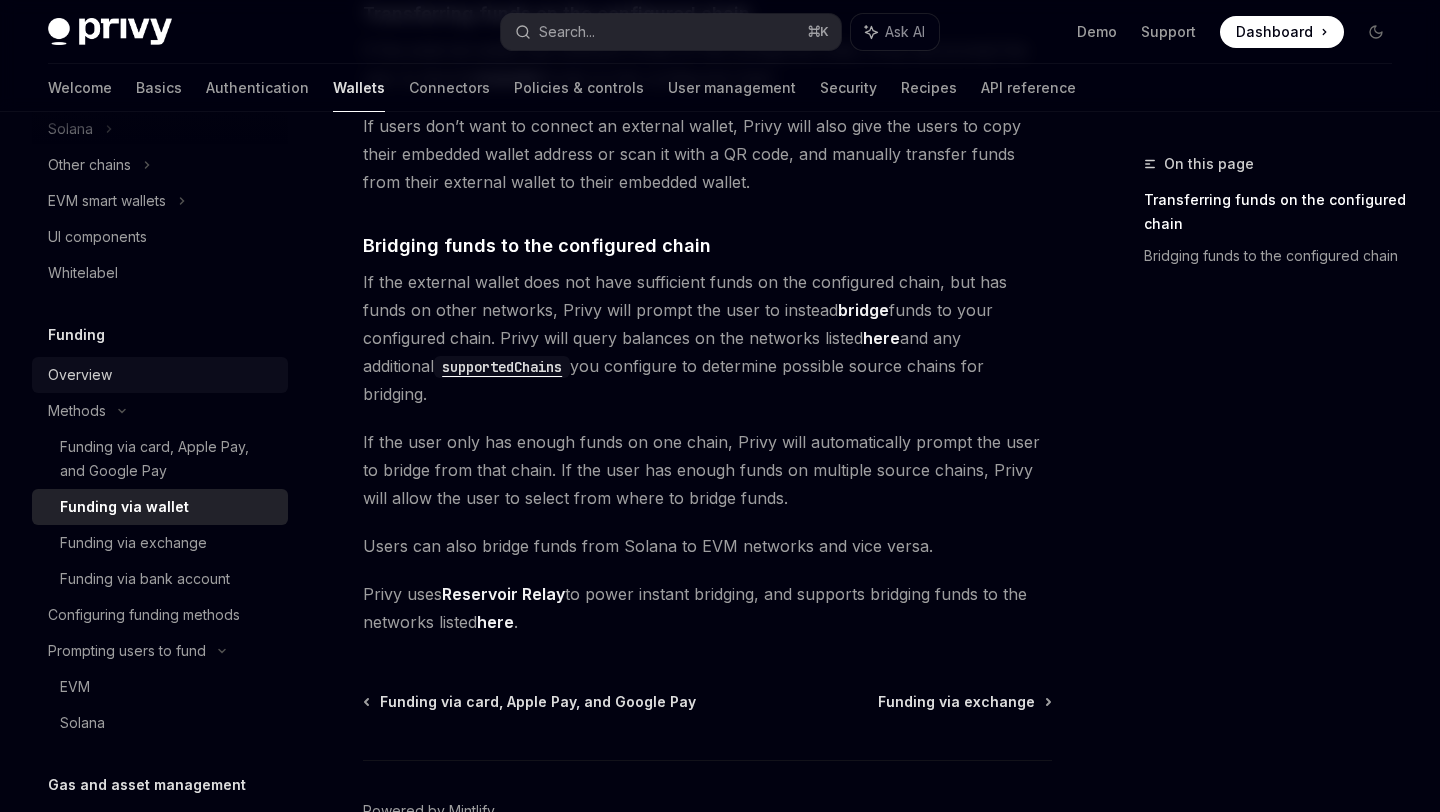 click on "Overview" at bounding box center [80, 375] 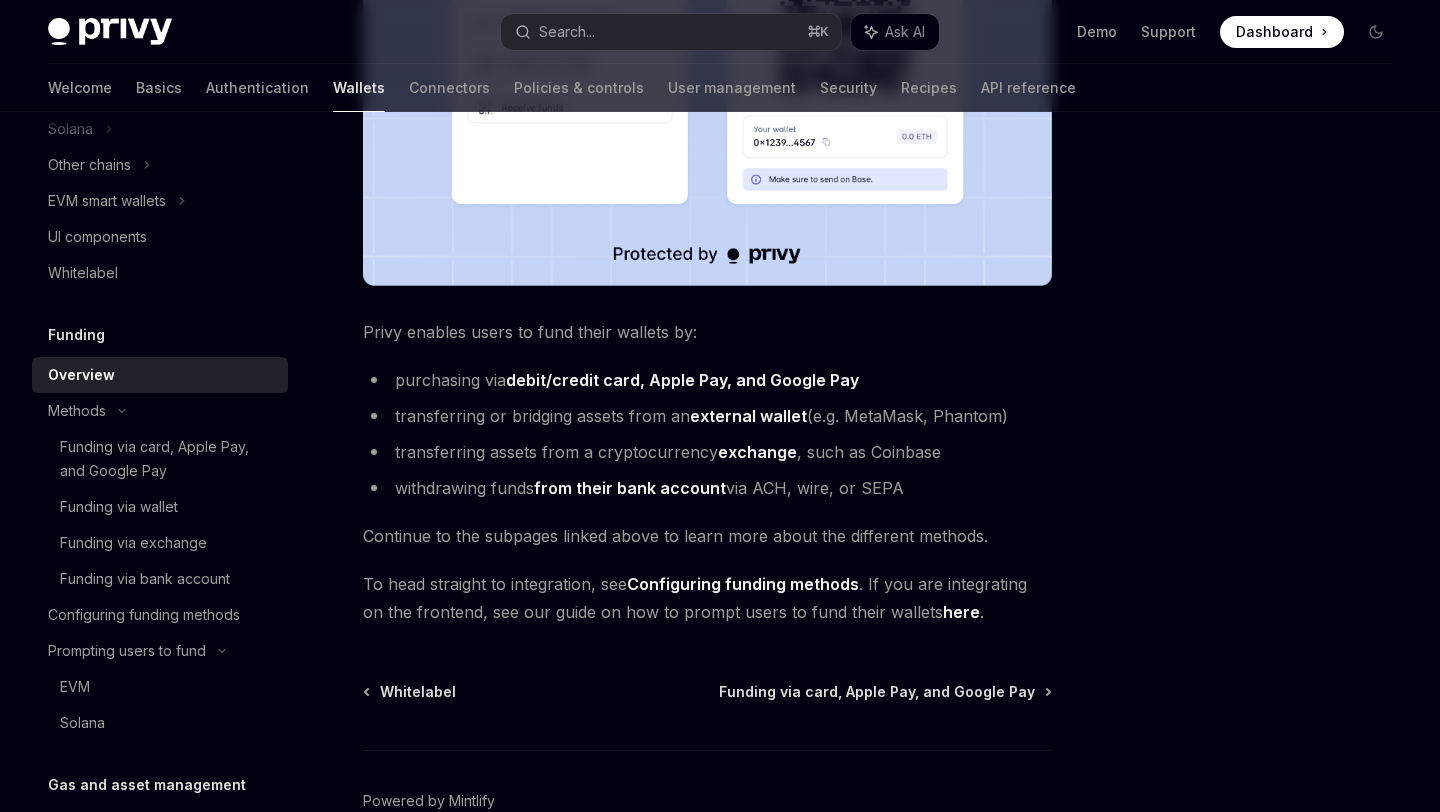 scroll, scrollTop: 678, scrollLeft: 0, axis: vertical 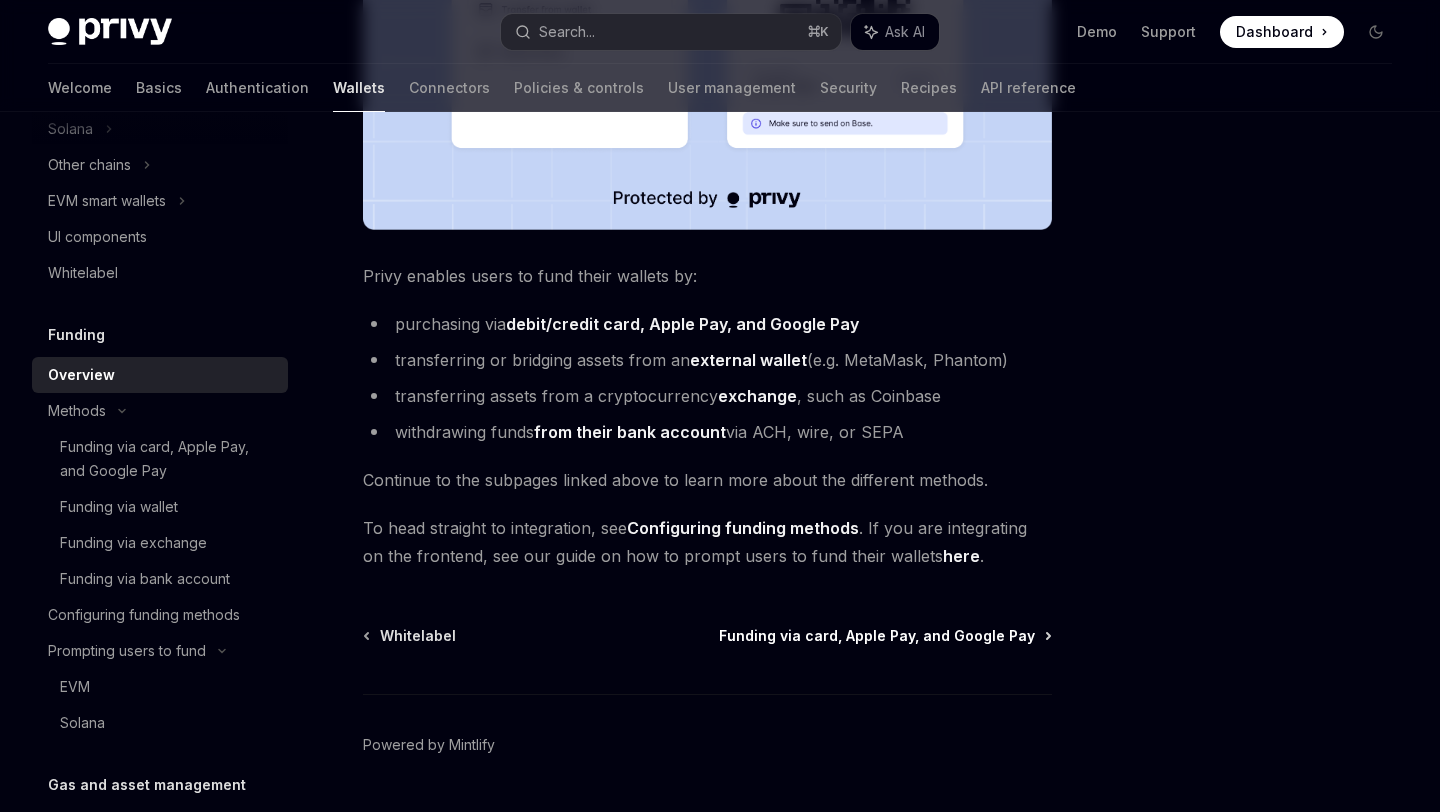 click on "Funding via card, Apple Pay, and Google Pay" at bounding box center [877, 636] 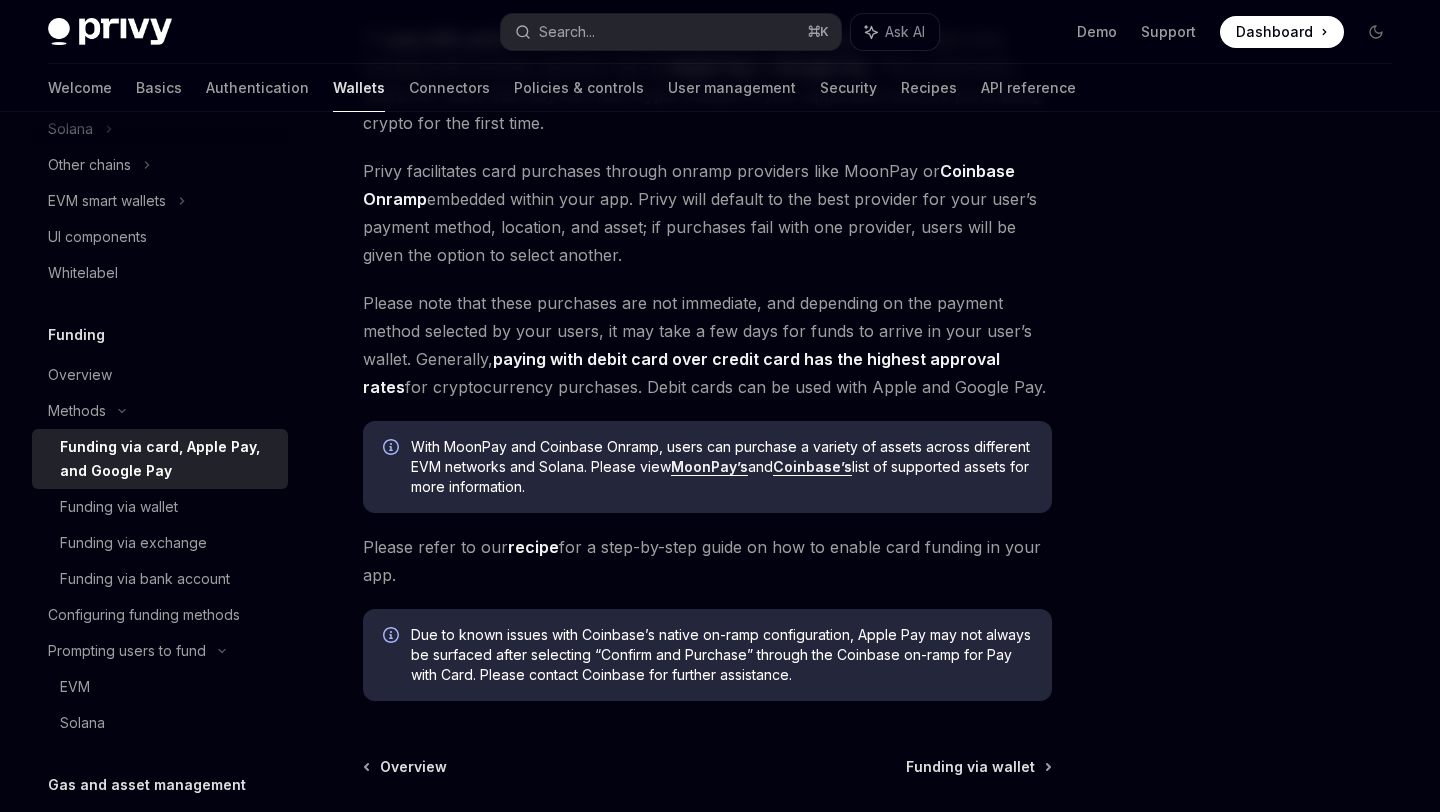 scroll, scrollTop: 413, scrollLeft: 0, axis: vertical 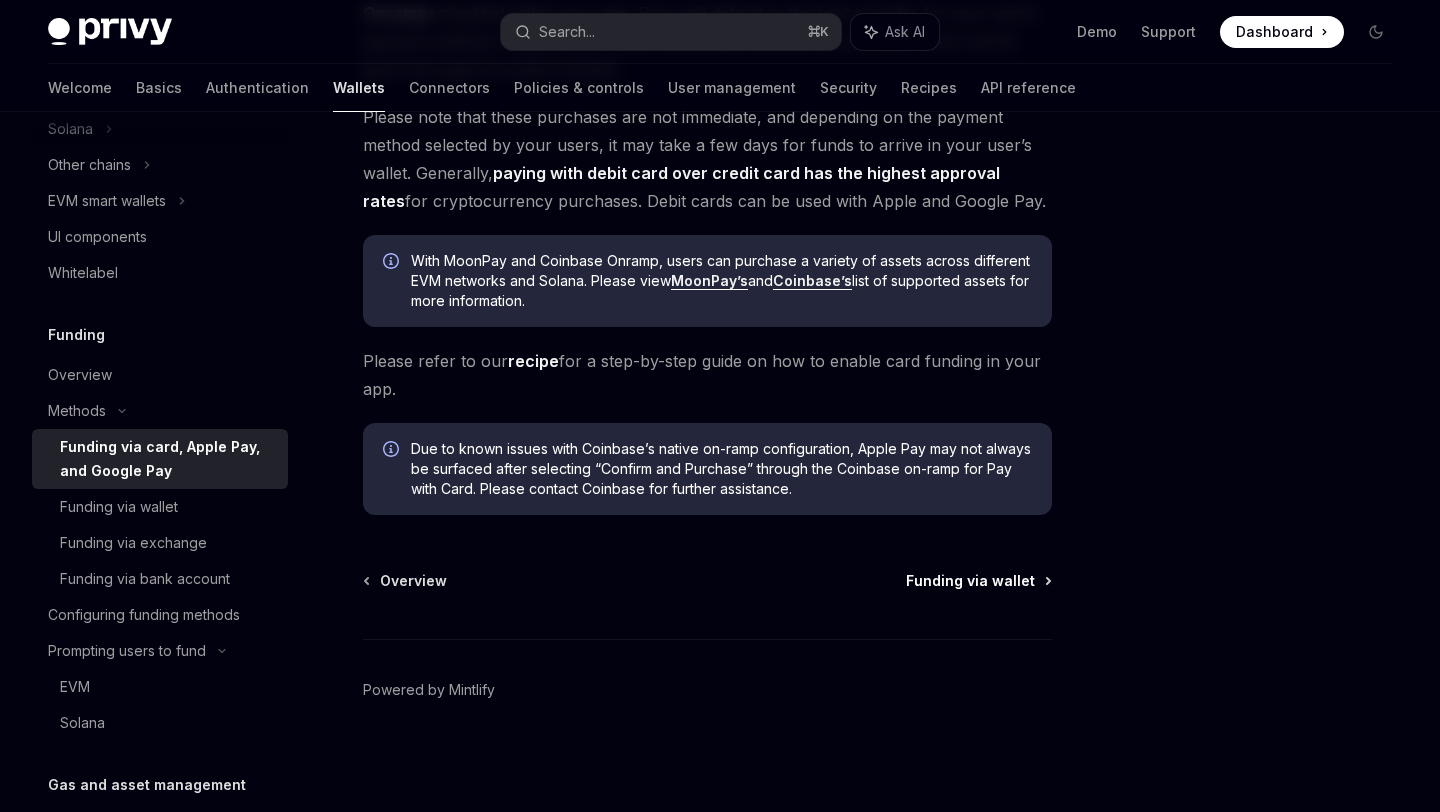 click on "Funding via wallet" at bounding box center (970, 581) 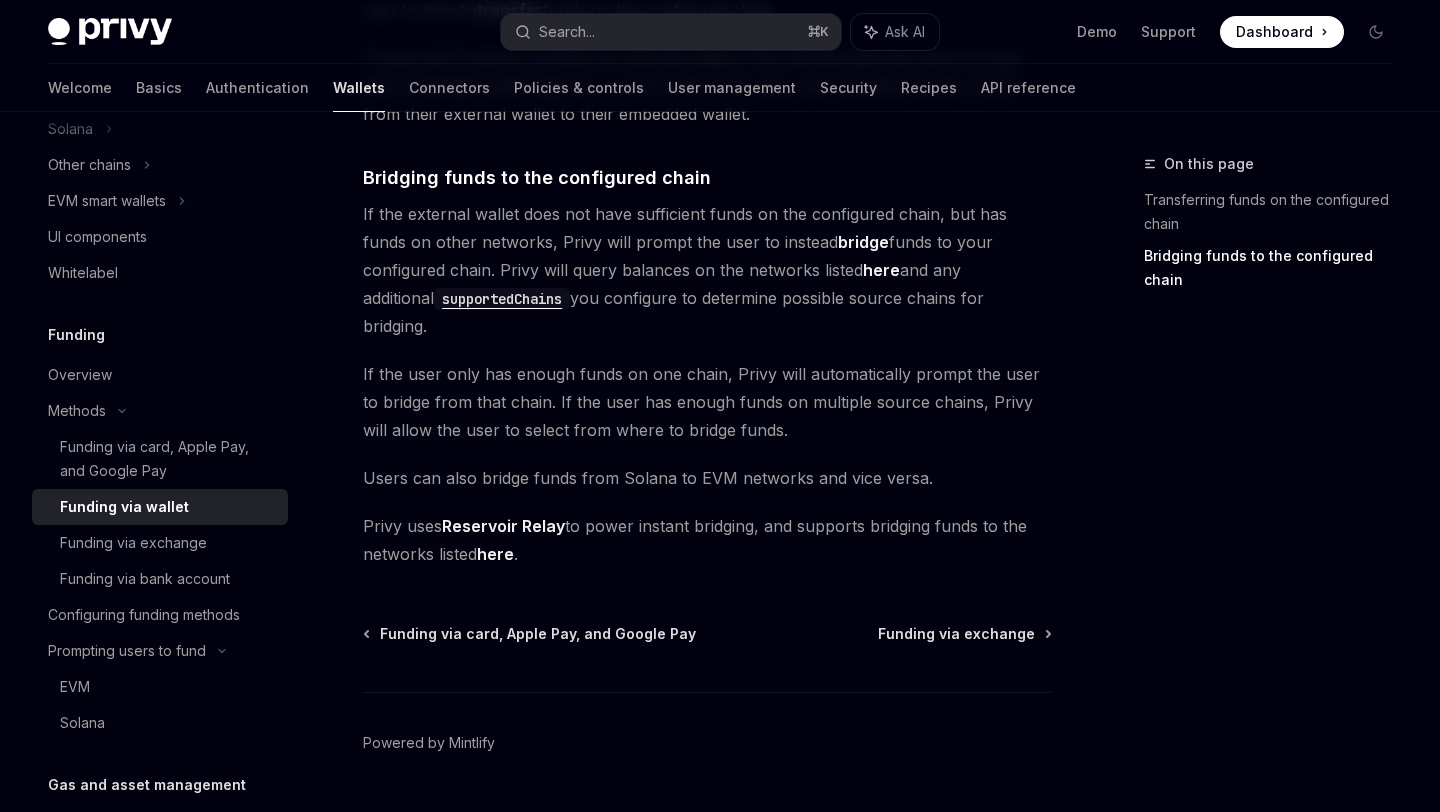 scroll, scrollTop: 633, scrollLeft: 0, axis: vertical 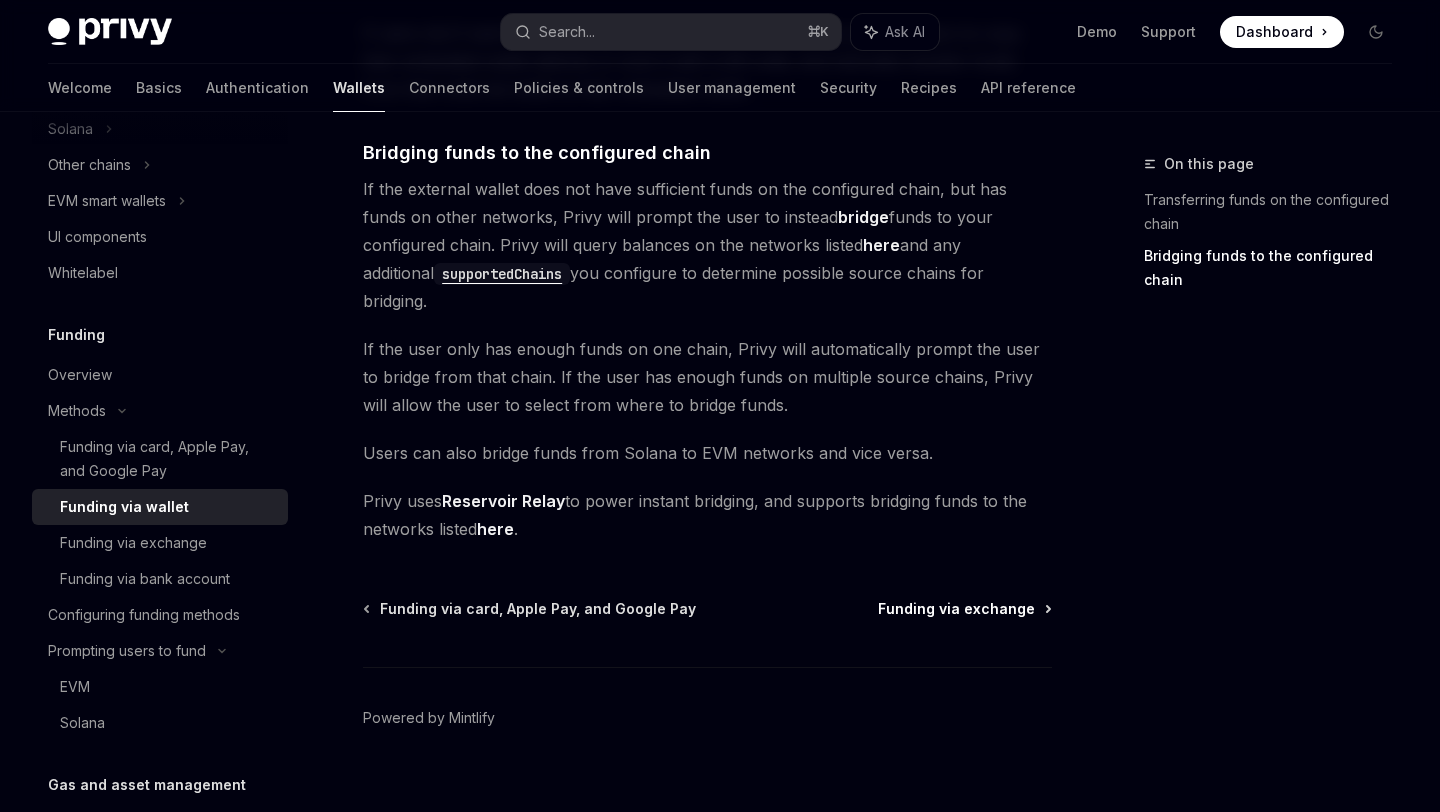 click on "Funding via exchange" at bounding box center [956, 609] 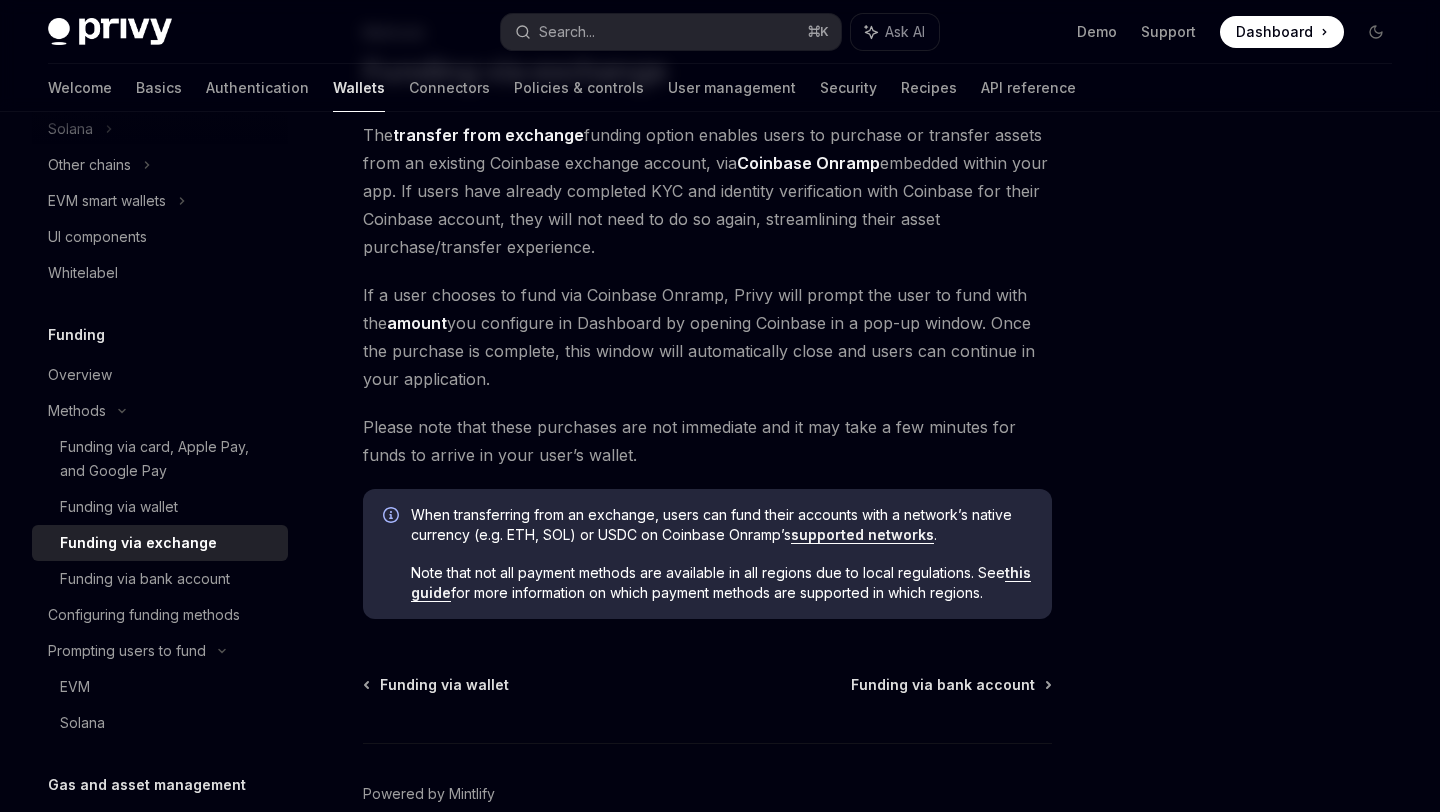 scroll, scrollTop: 234, scrollLeft: 0, axis: vertical 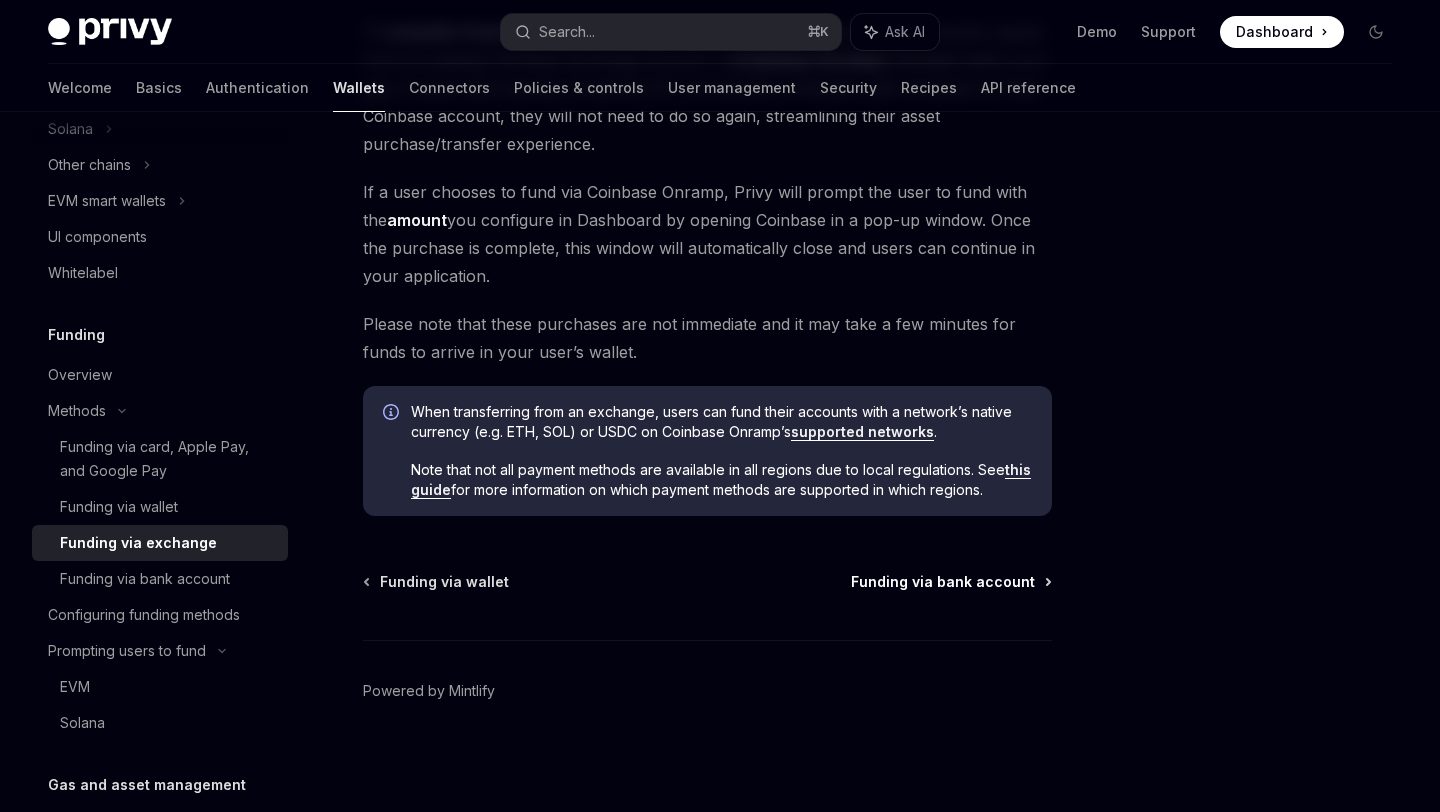 click on "Funding via bank account" at bounding box center [943, 582] 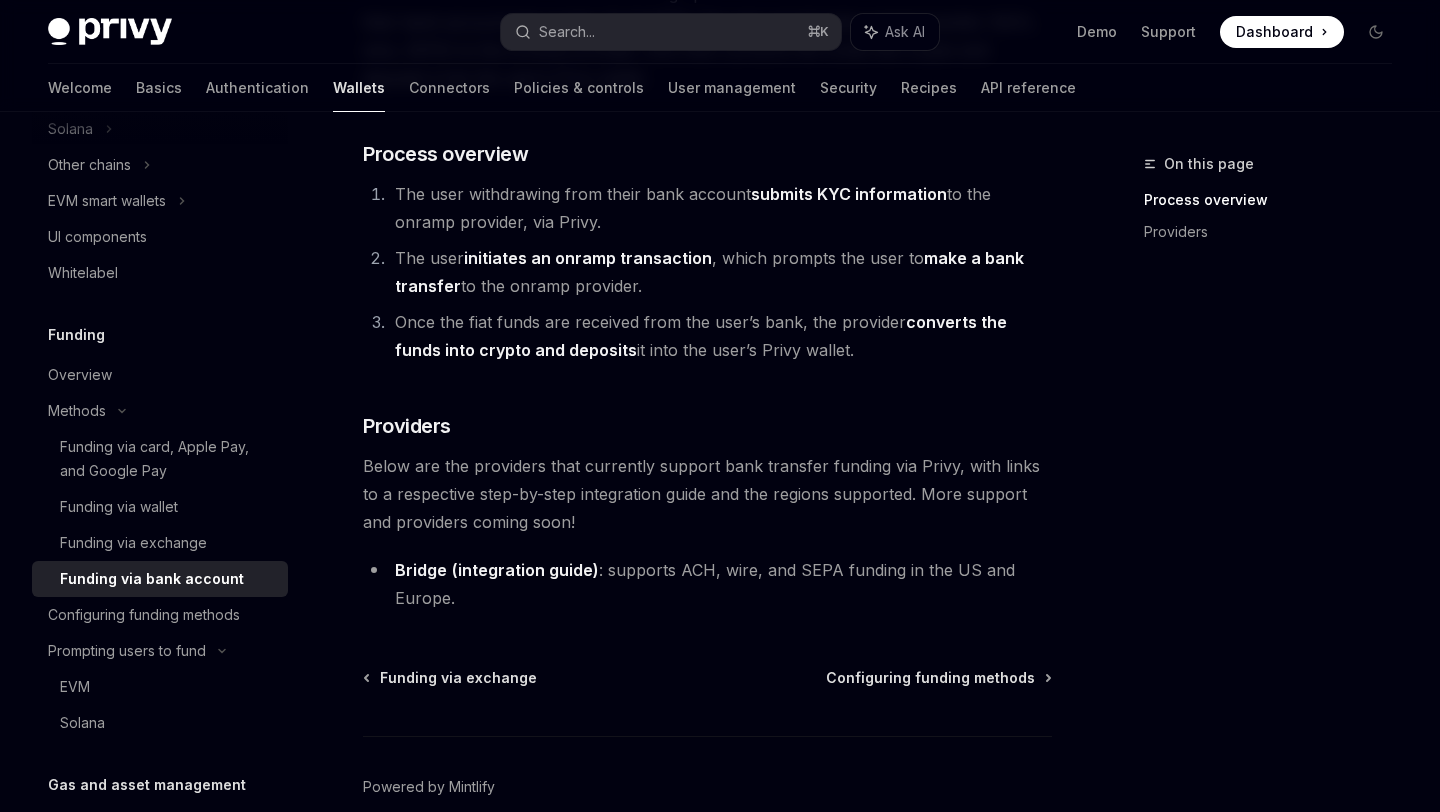scroll, scrollTop: 443, scrollLeft: 0, axis: vertical 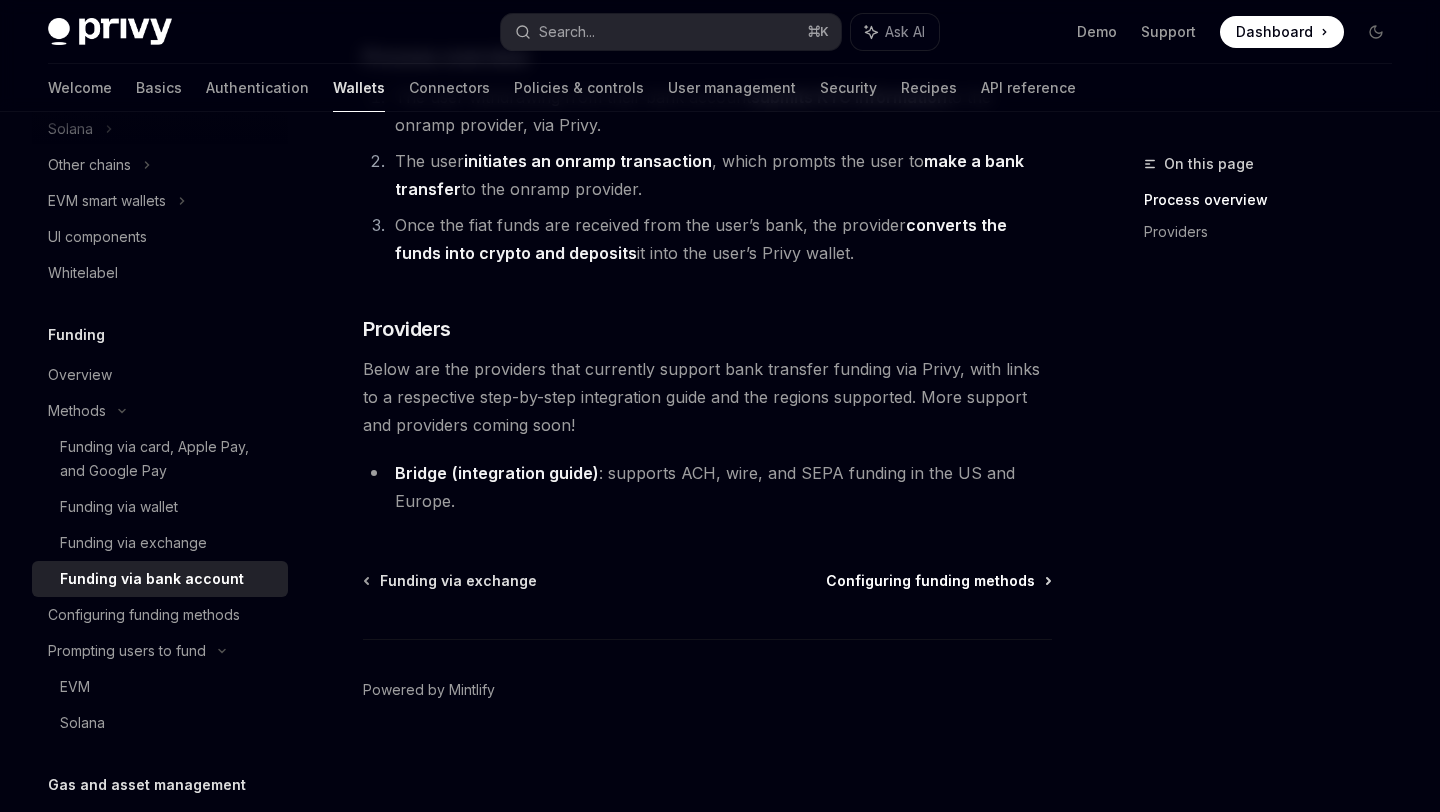 click on "Configuring funding methods" at bounding box center (930, 581) 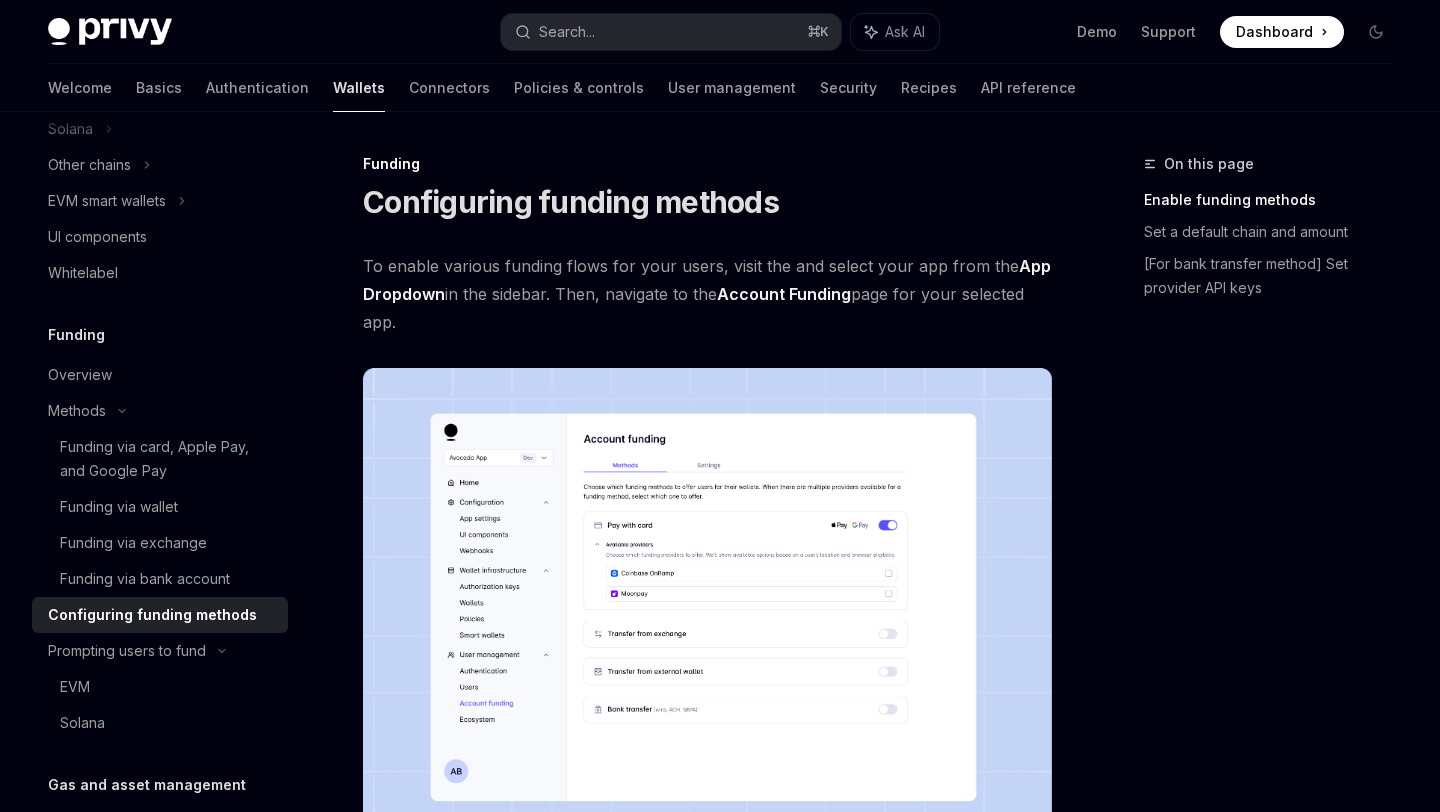 scroll, scrollTop: 6, scrollLeft: 0, axis: vertical 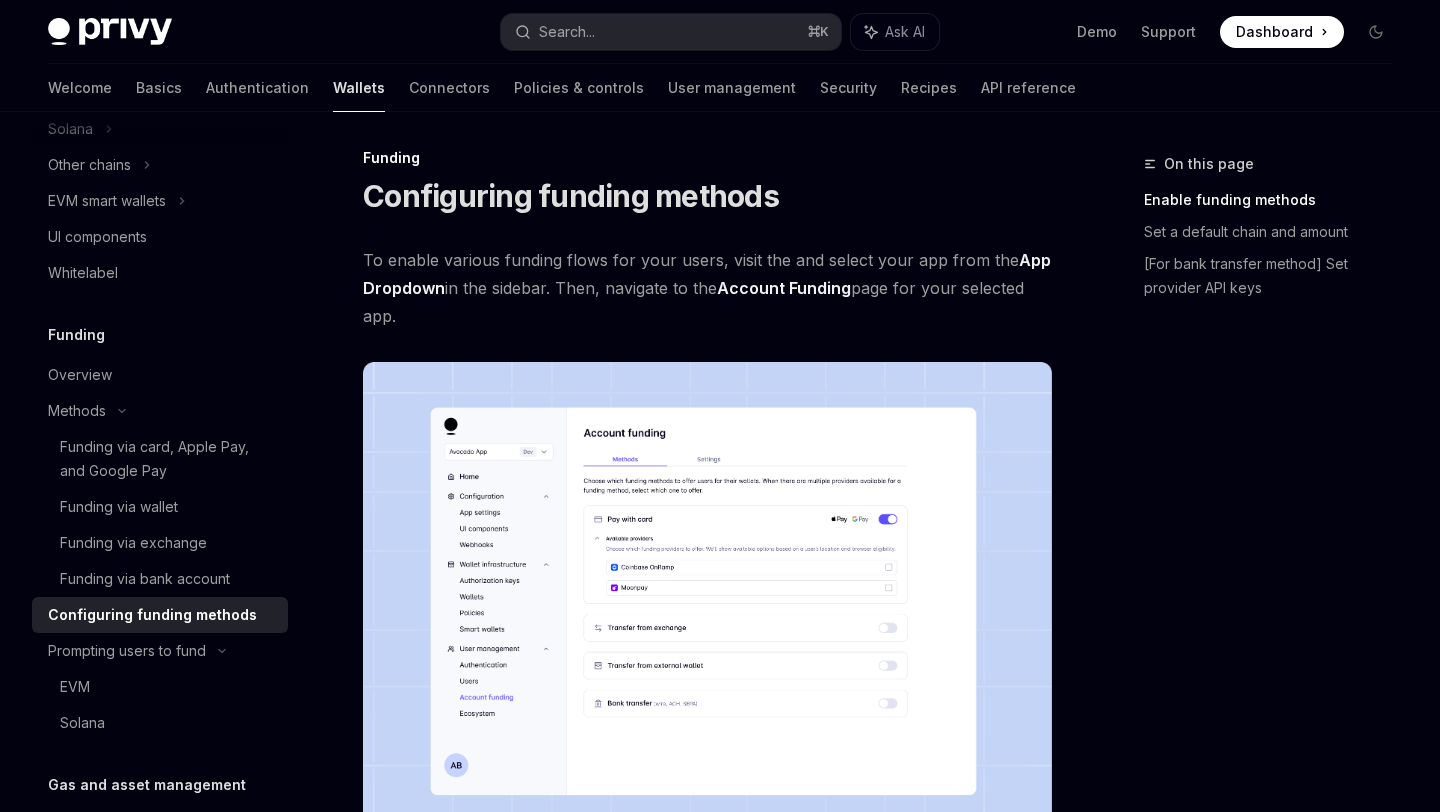 click on "Account Funding" at bounding box center [784, 288] 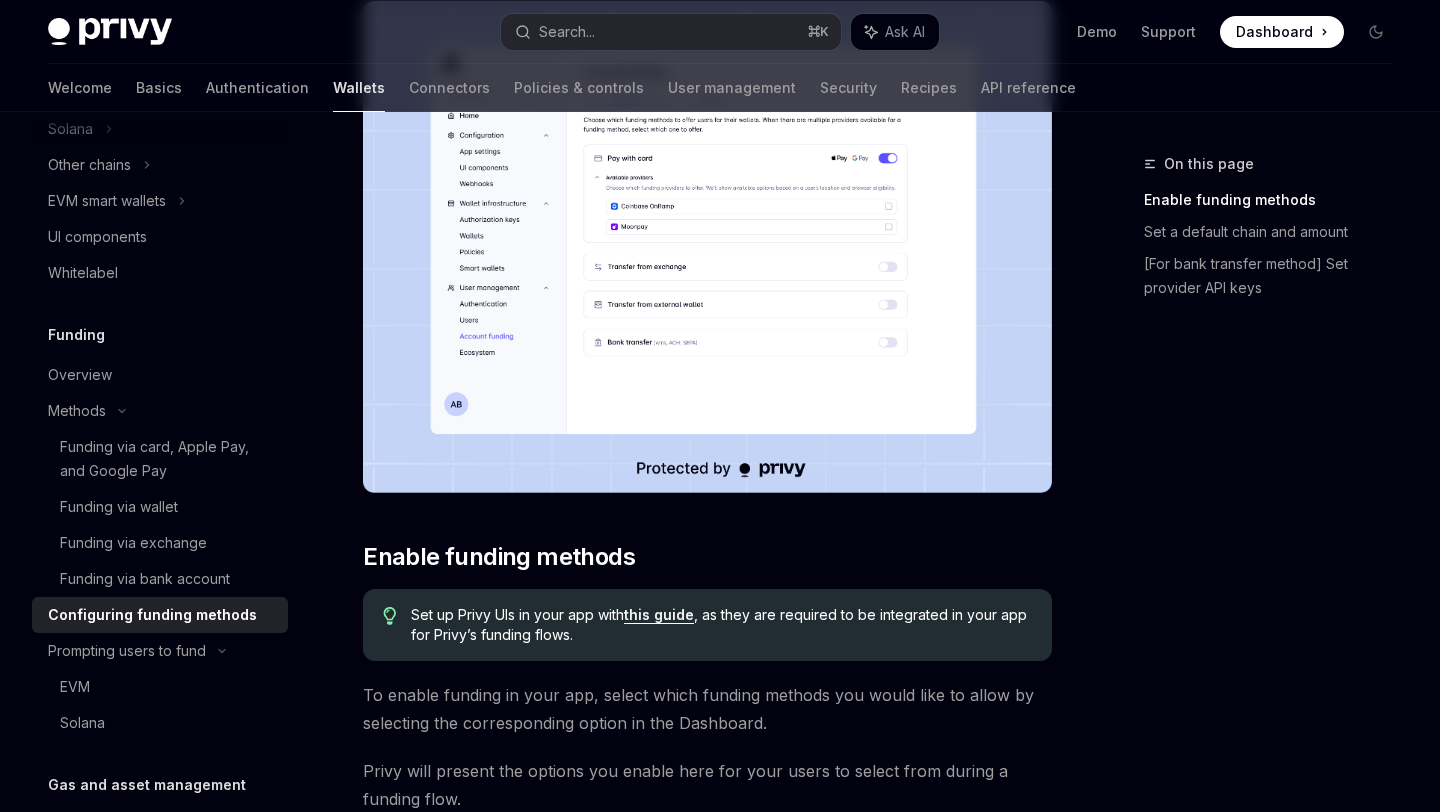 scroll, scrollTop: 381, scrollLeft: 0, axis: vertical 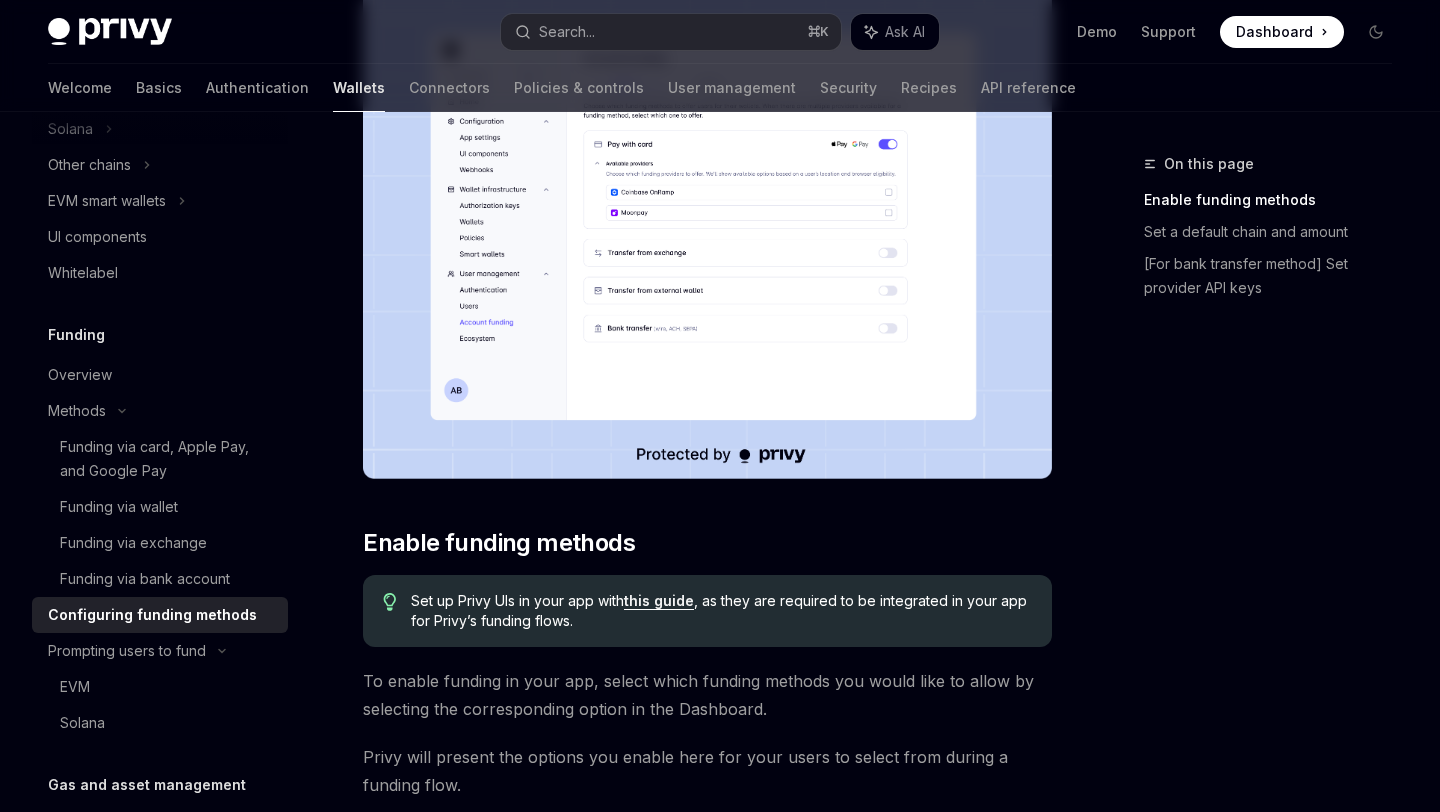 click on "this guide" at bounding box center (659, 601) 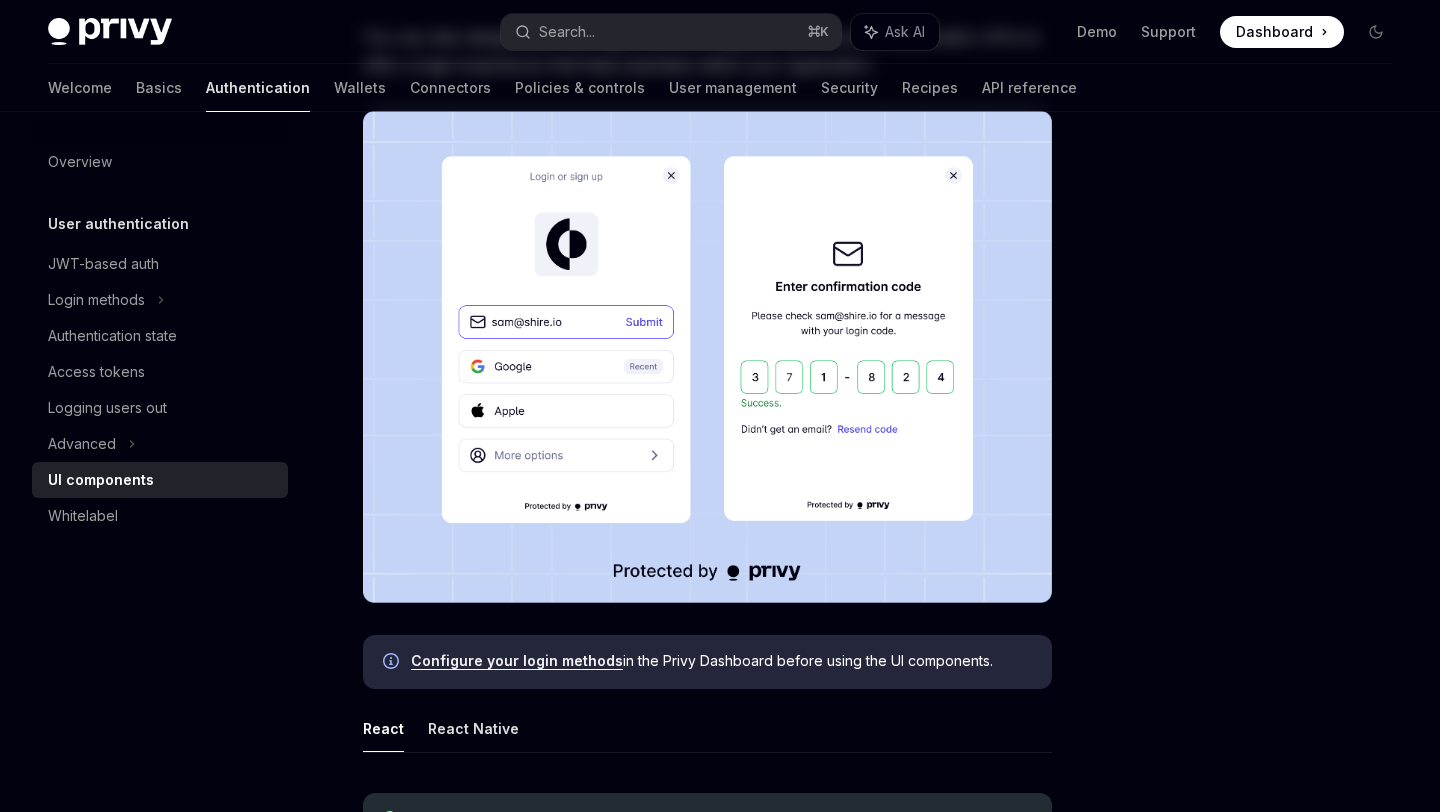 scroll, scrollTop: 0, scrollLeft: 0, axis: both 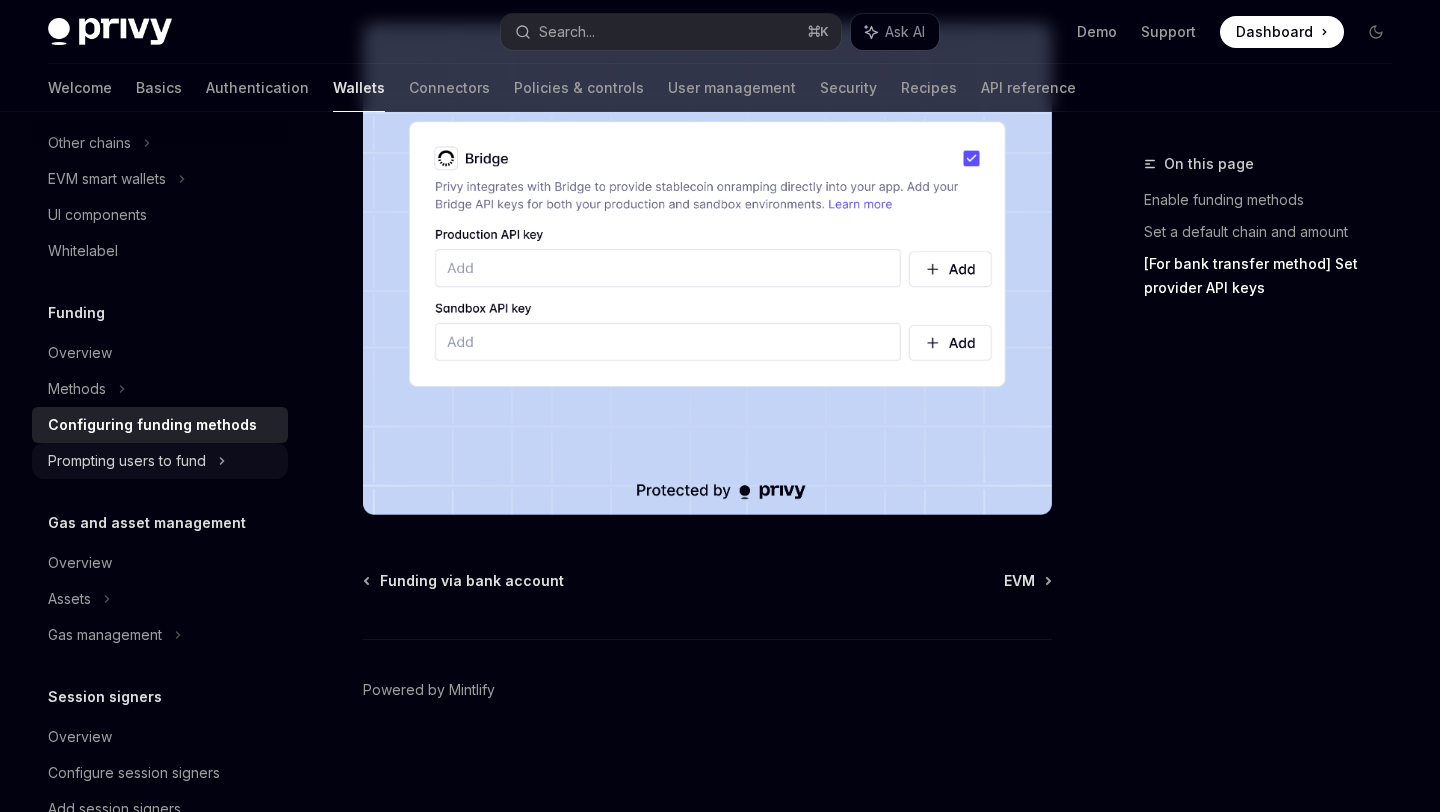 click on "Prompting users to fund" at bounding box center (107, 179) 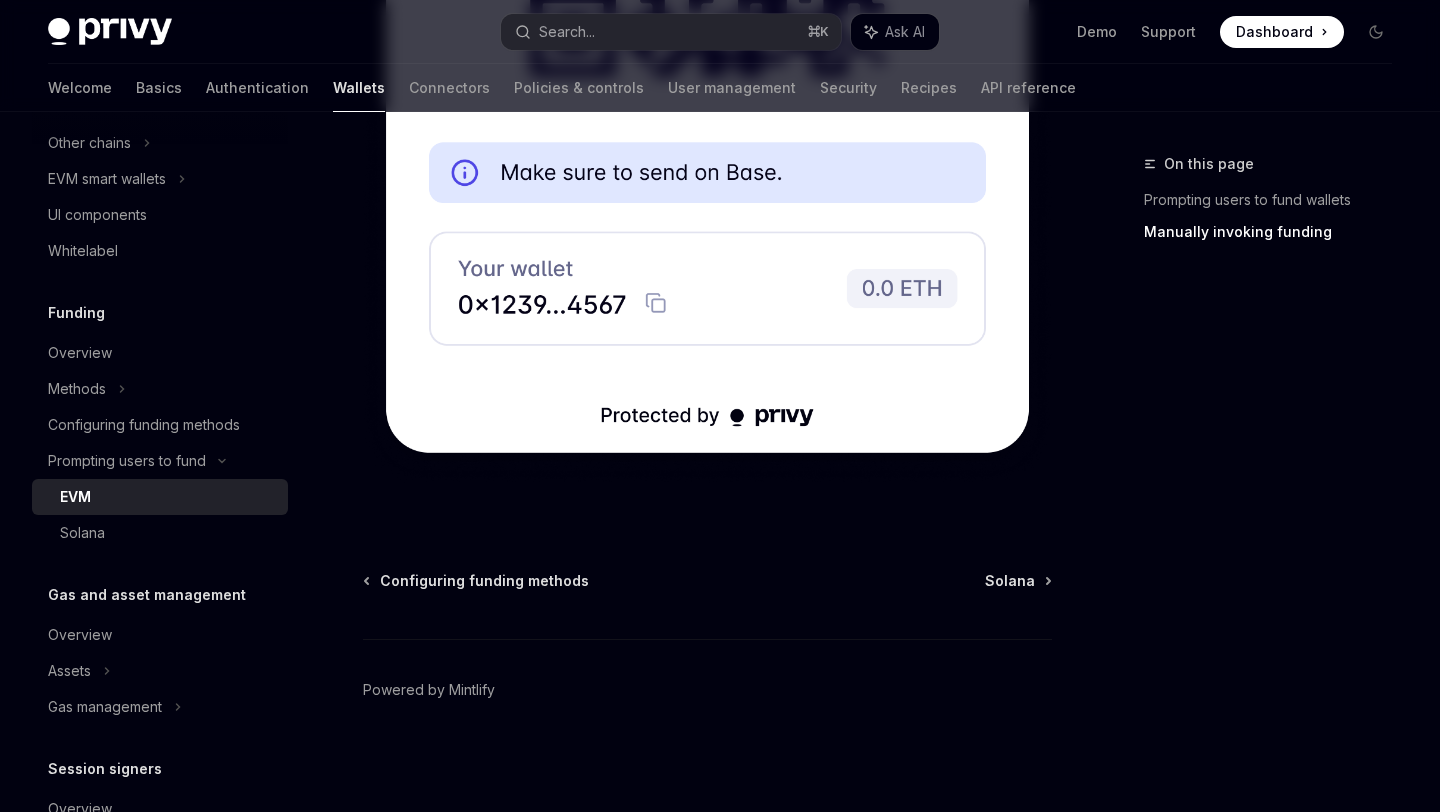 scroll, scrollTop: 6672, scrollLeft: 0, axis: vertical 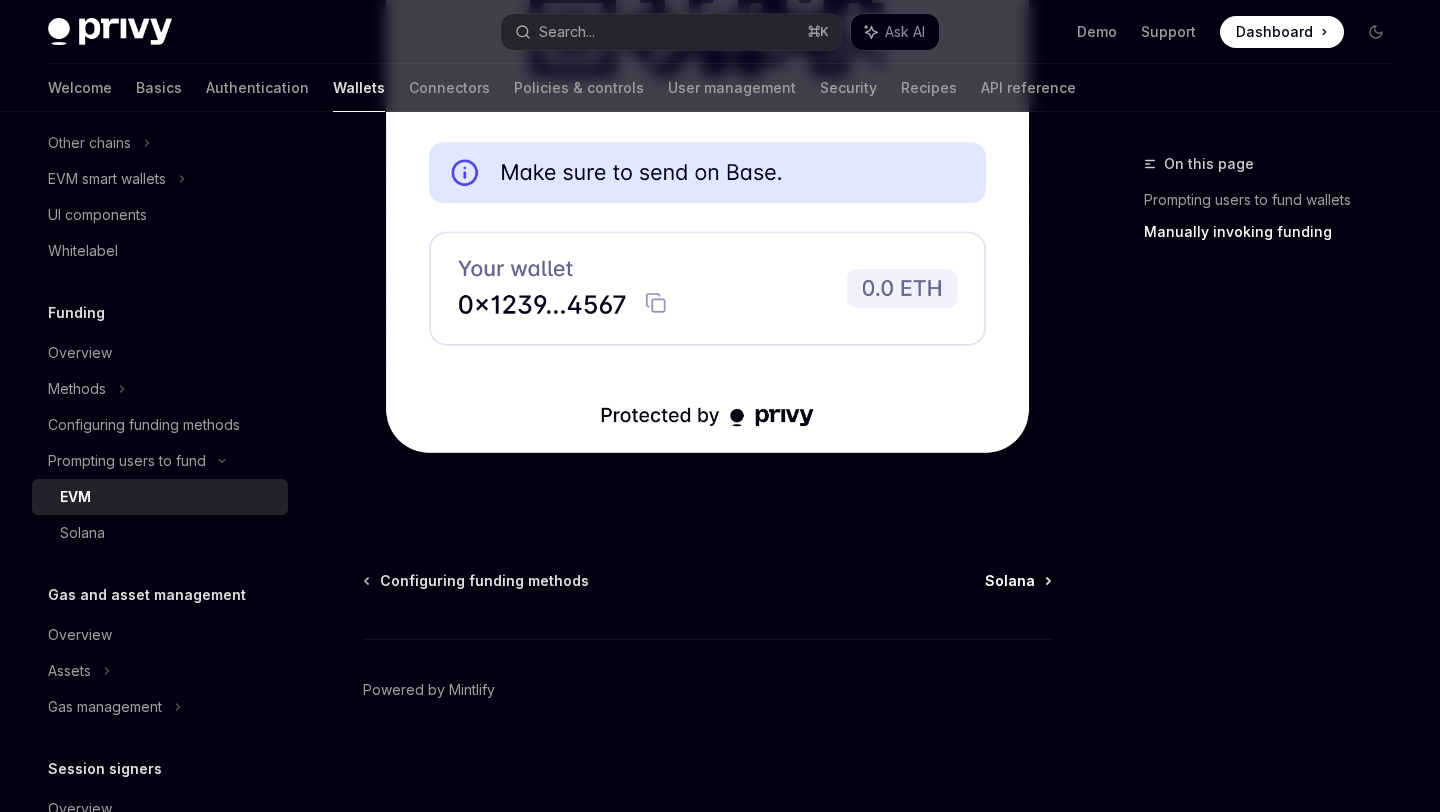 click on "Solana" at bounding box center [1010, 581] 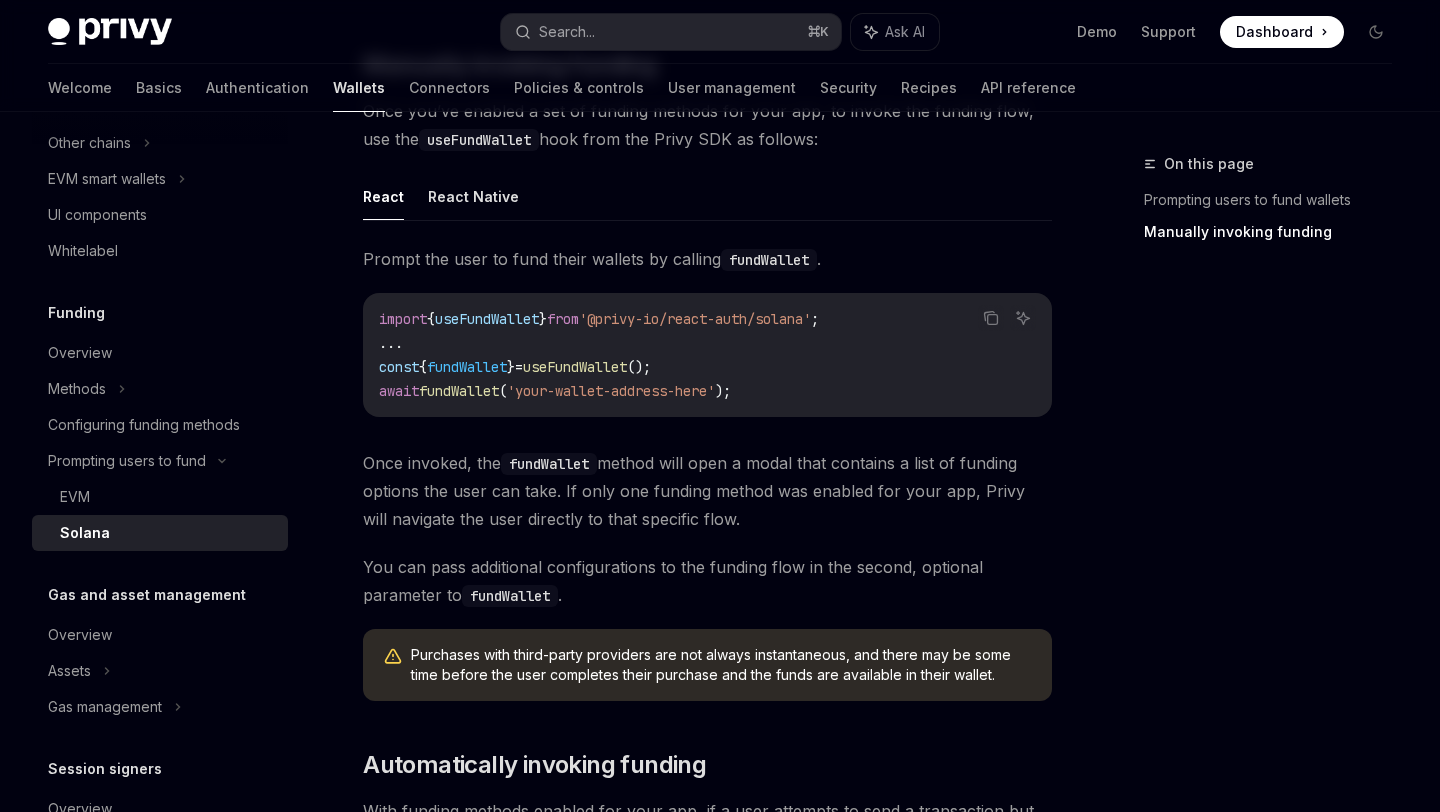 scroll, scrollTop: 487, scrollLeft: 0, axis: vertical 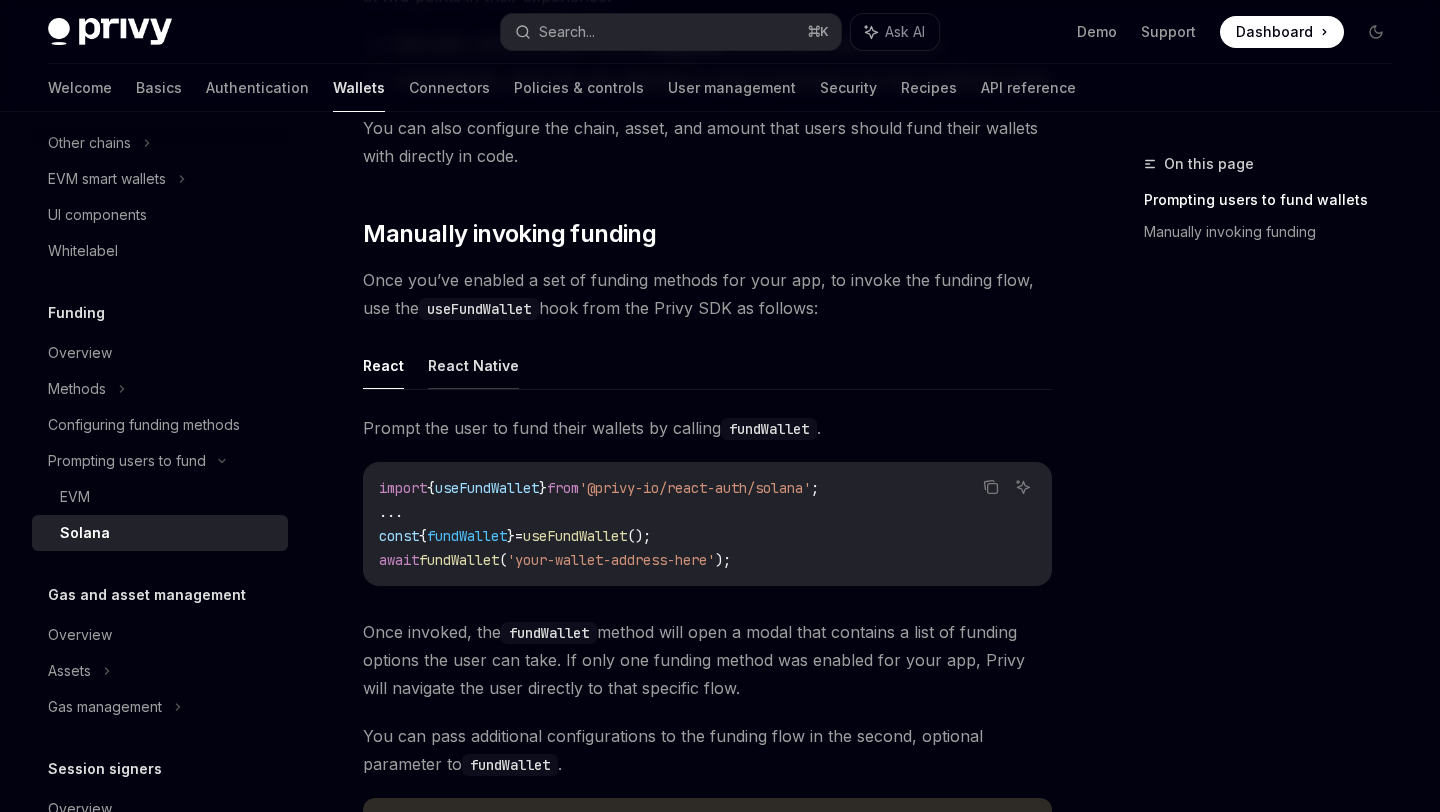 click on "React Native" at bounding box center (473, 365) 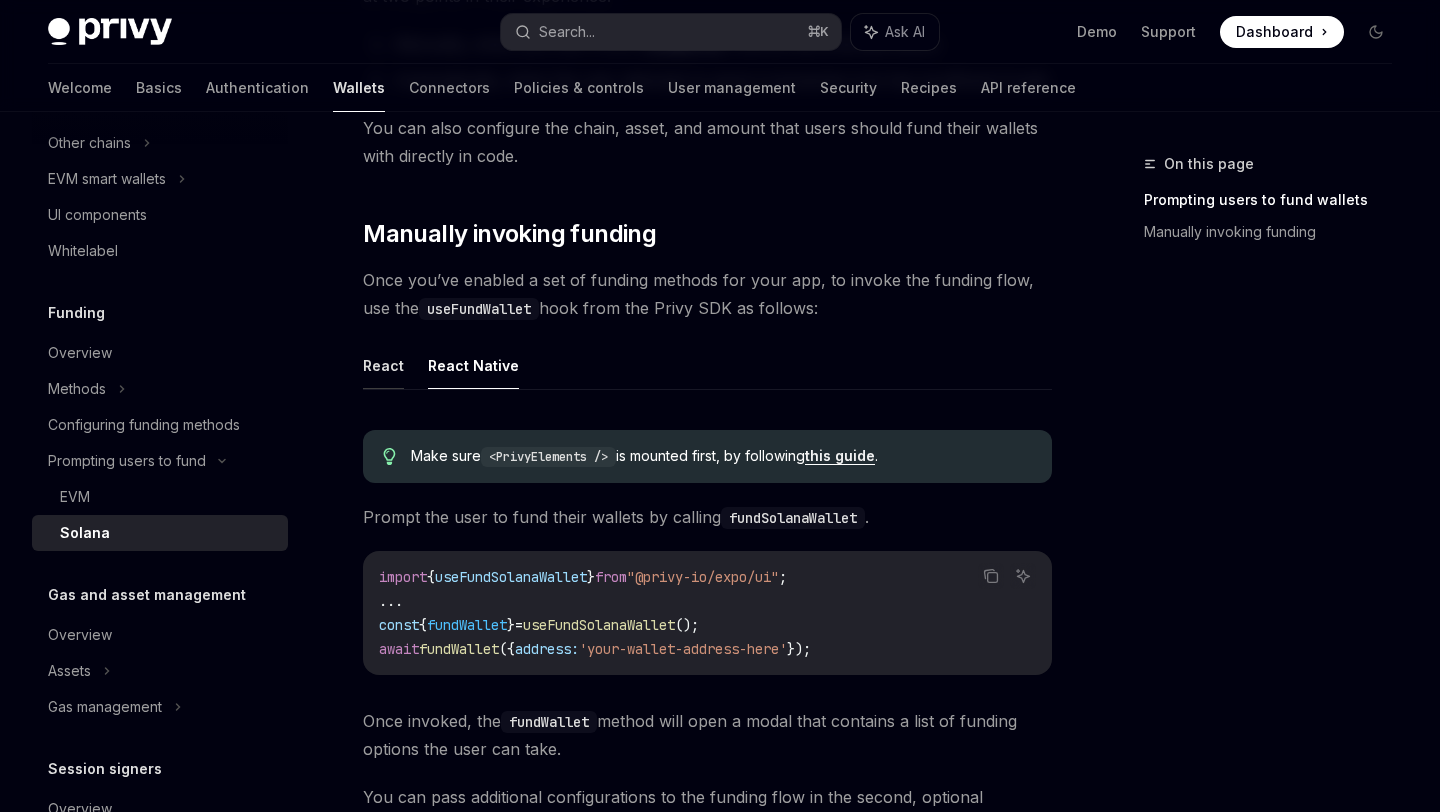 click on "React" at bounding box center [383, 365] 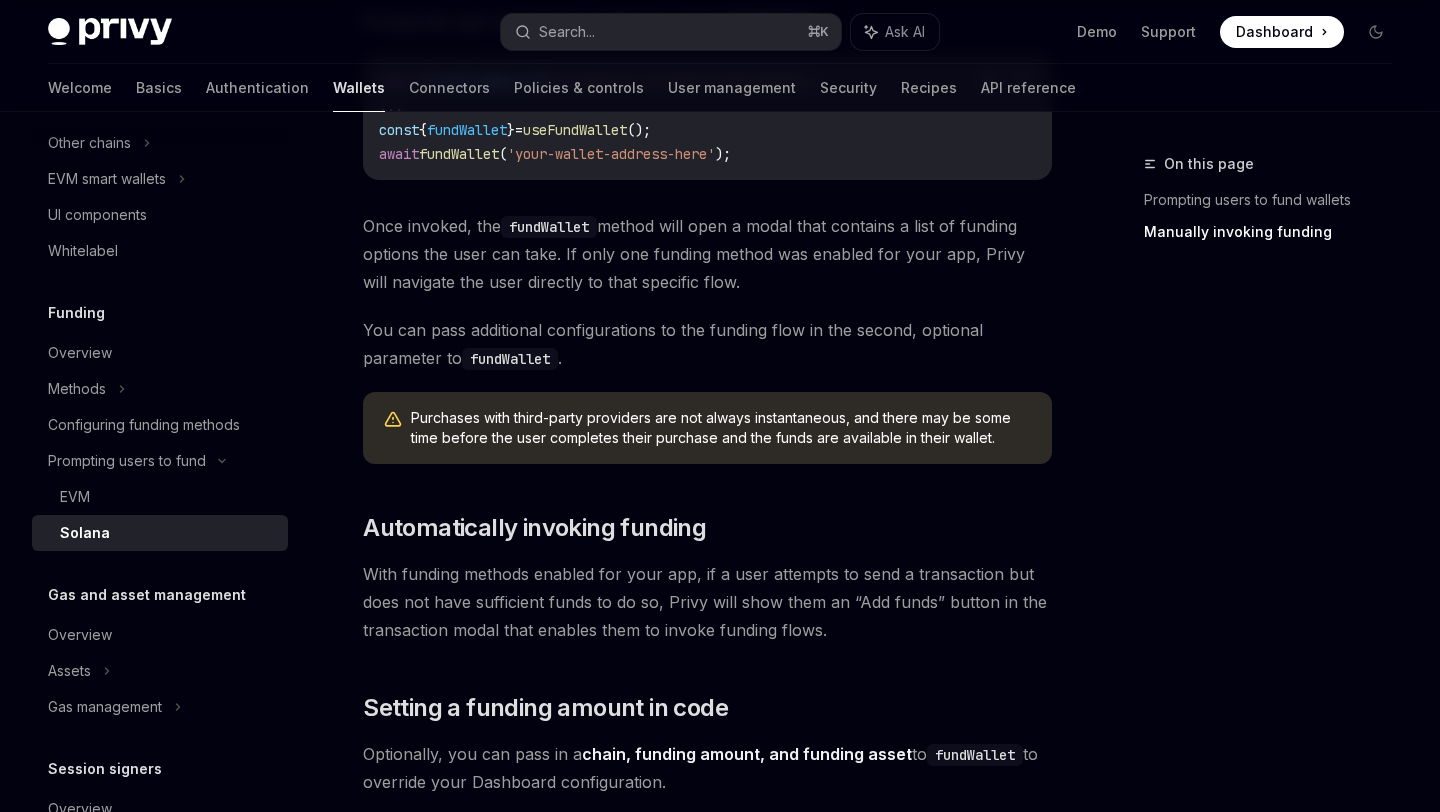 scroll, scrollTop: 679, scrollLeft: 0, axis: vertical 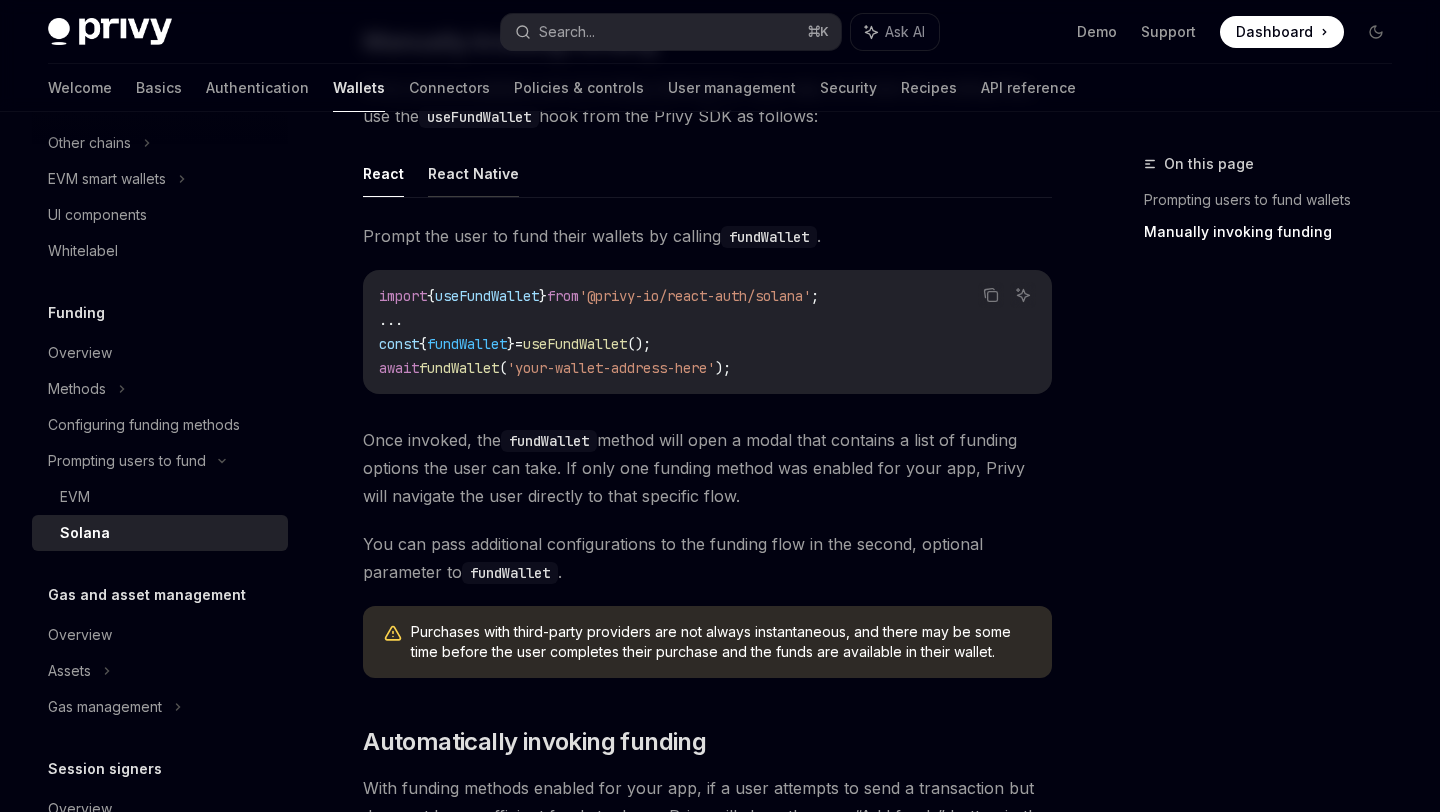 click on "React Native" at bounding box center (473, 173) 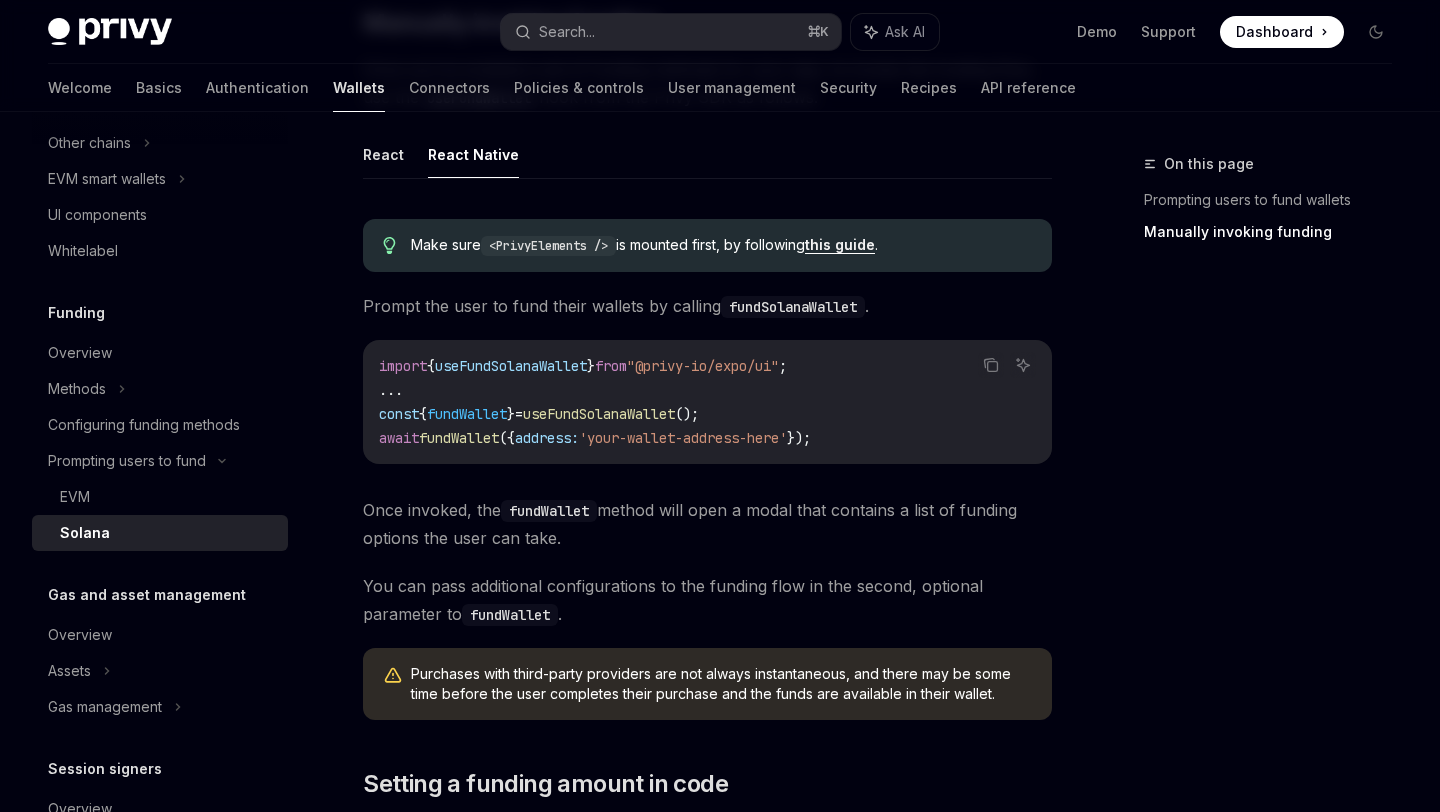 scroll, scrollTop: 702, scrollLeft: 0, axis: vertical 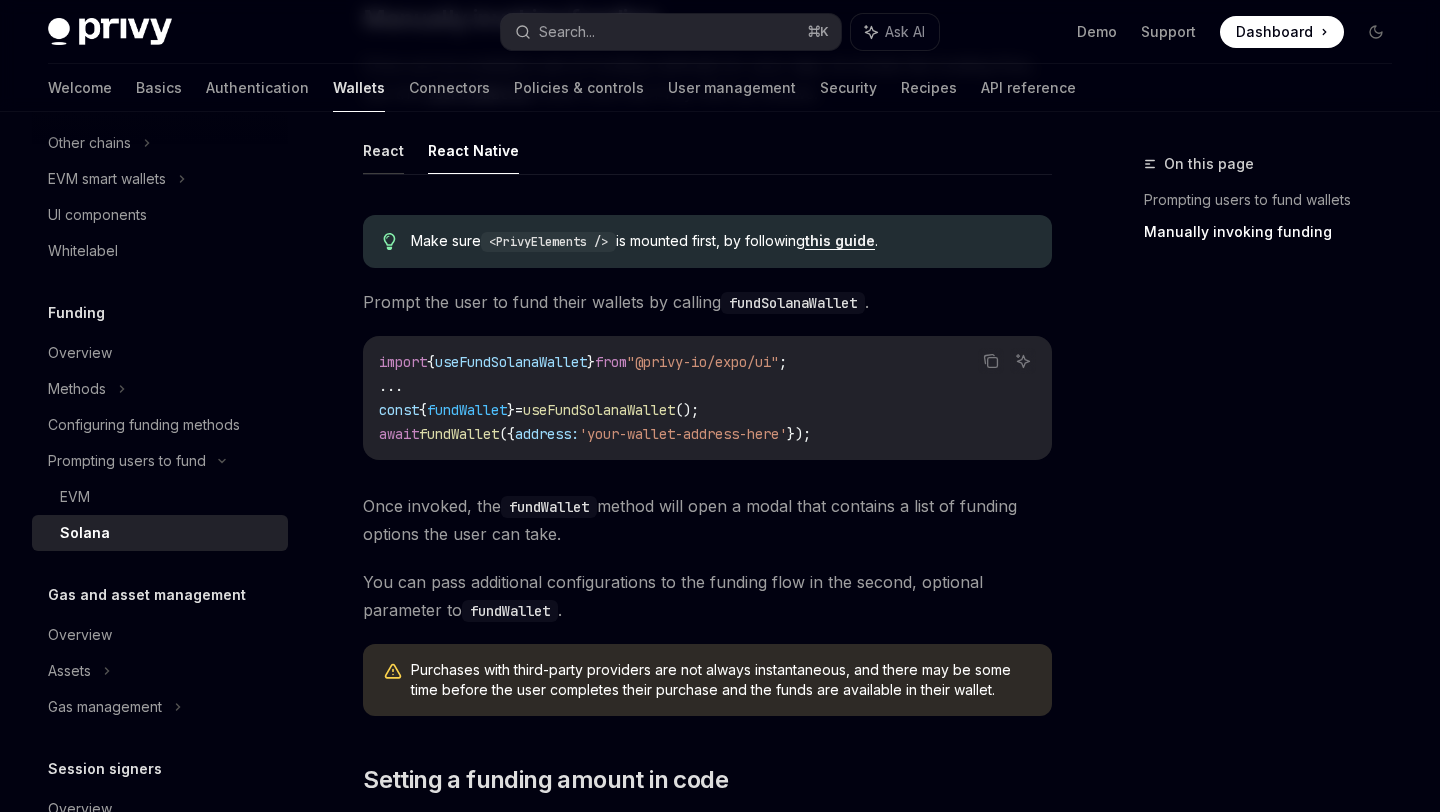 click on "React" at bounding box center (383, 150) 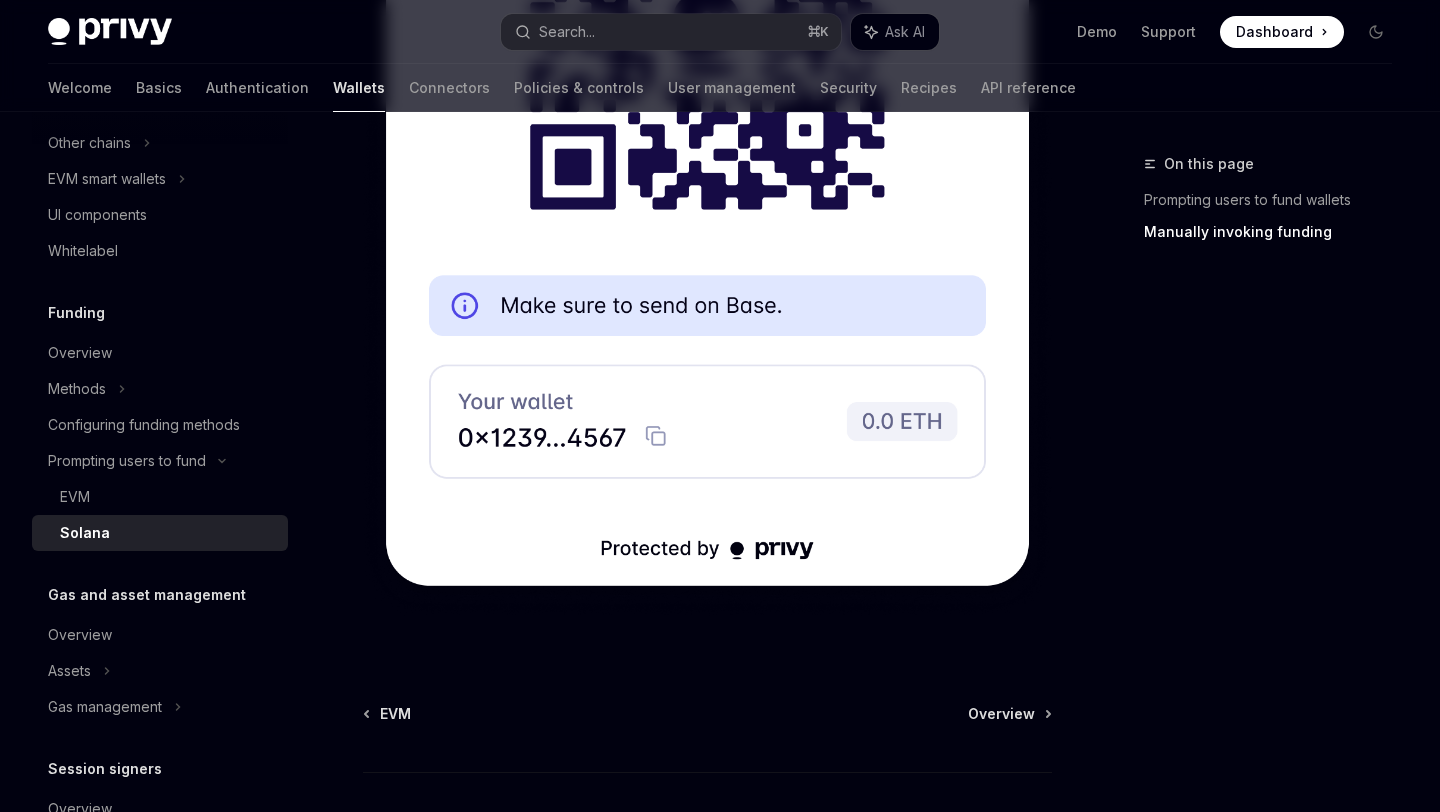 scroll, scrollTop: 5347, scrollLeft: 0, axis: vertical 